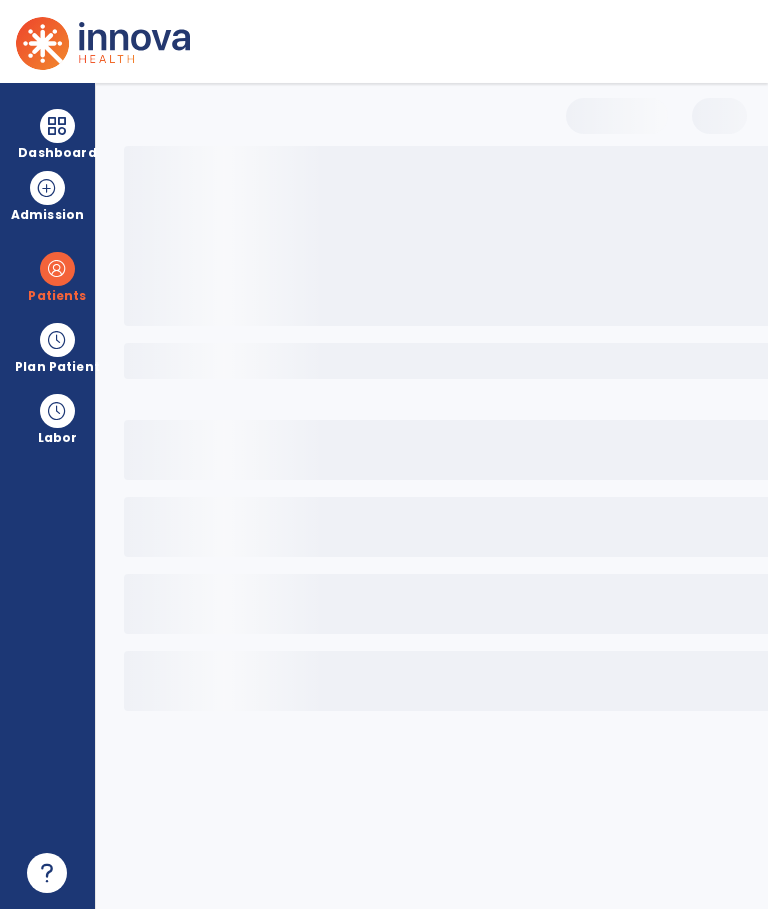 scroll, scrollTop: 0, scrollLeft: 0, axis: both 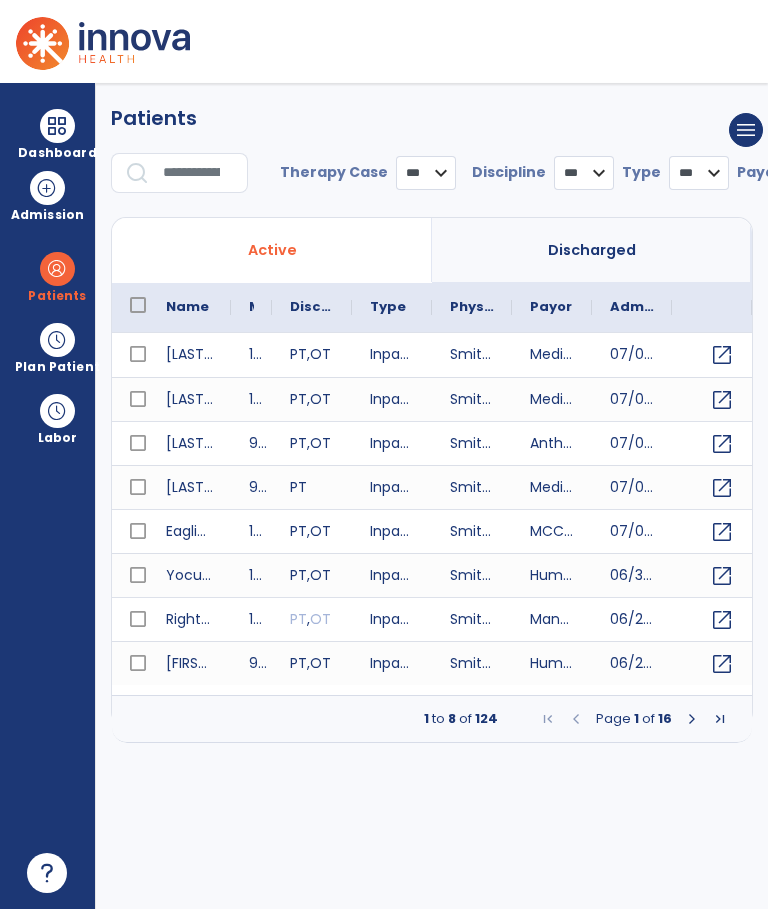 click at bounding box center [198, 173] 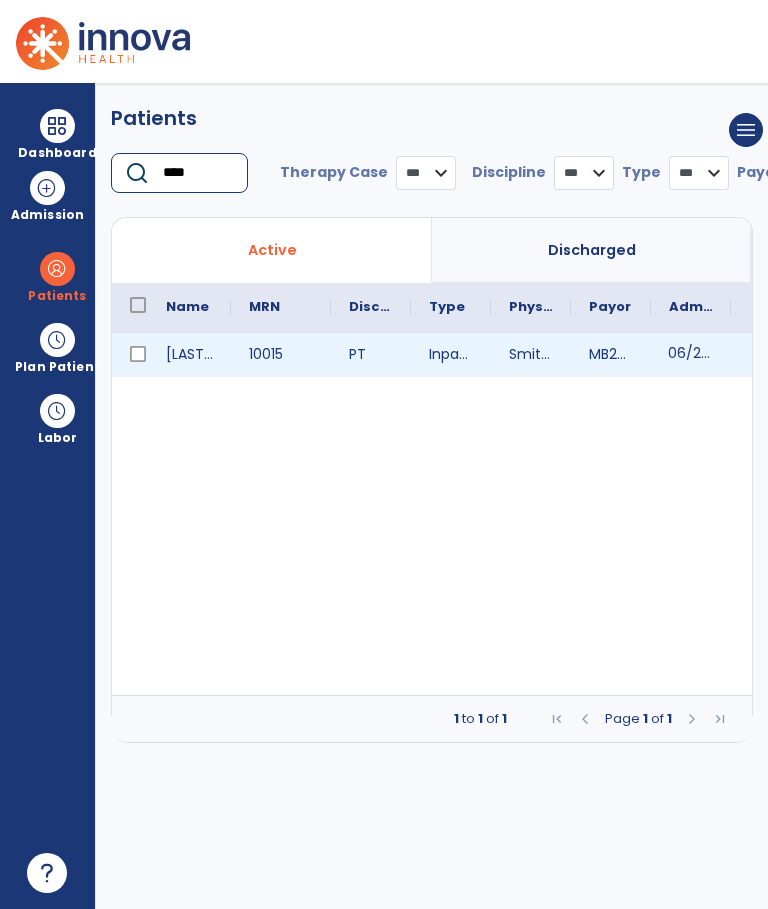type on "****" 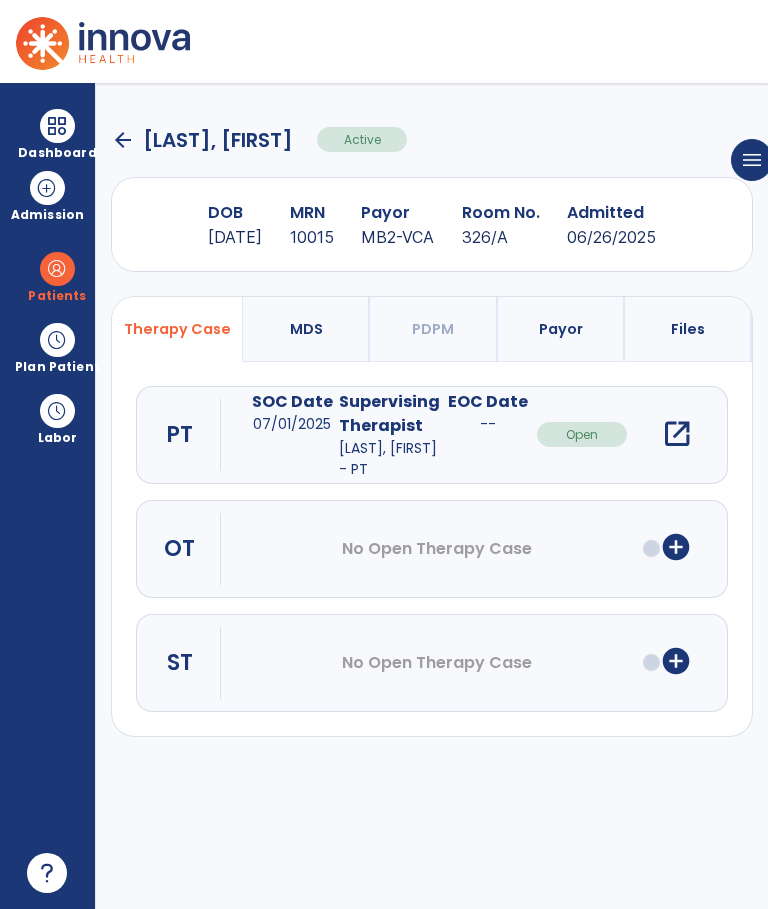 click on "open_in_new" at bounding box center (677, 434) 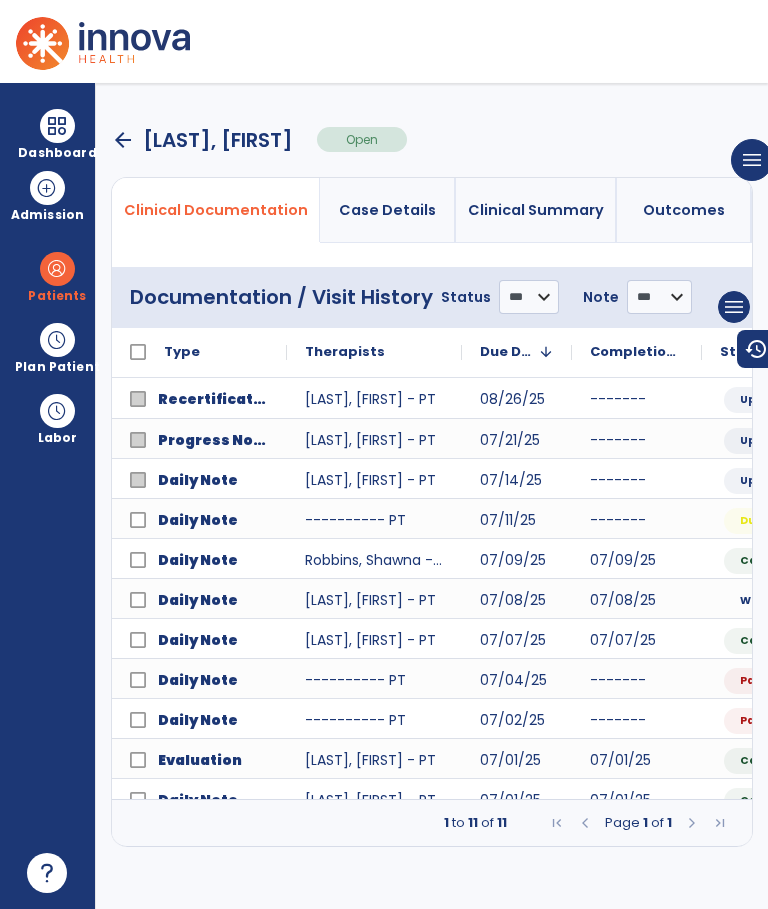 click at bounding box center [57, 126] 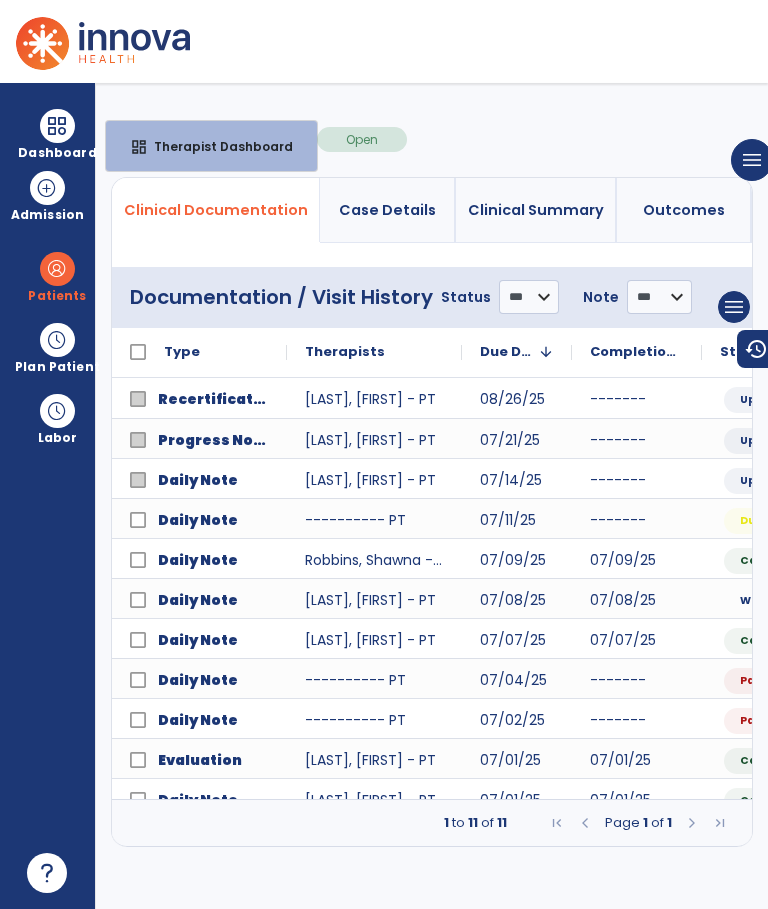 click on "Therapist Dashboard" at bounding box center [215, 146] 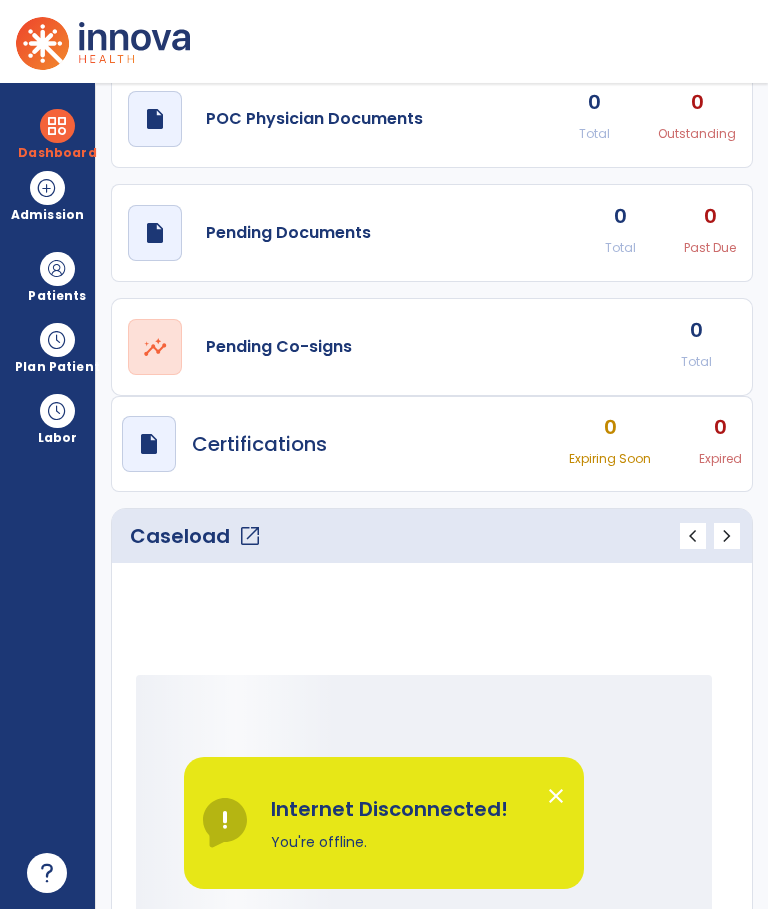 scroll, scrollTop: 74, scrollLeft: 0, axis: vertical 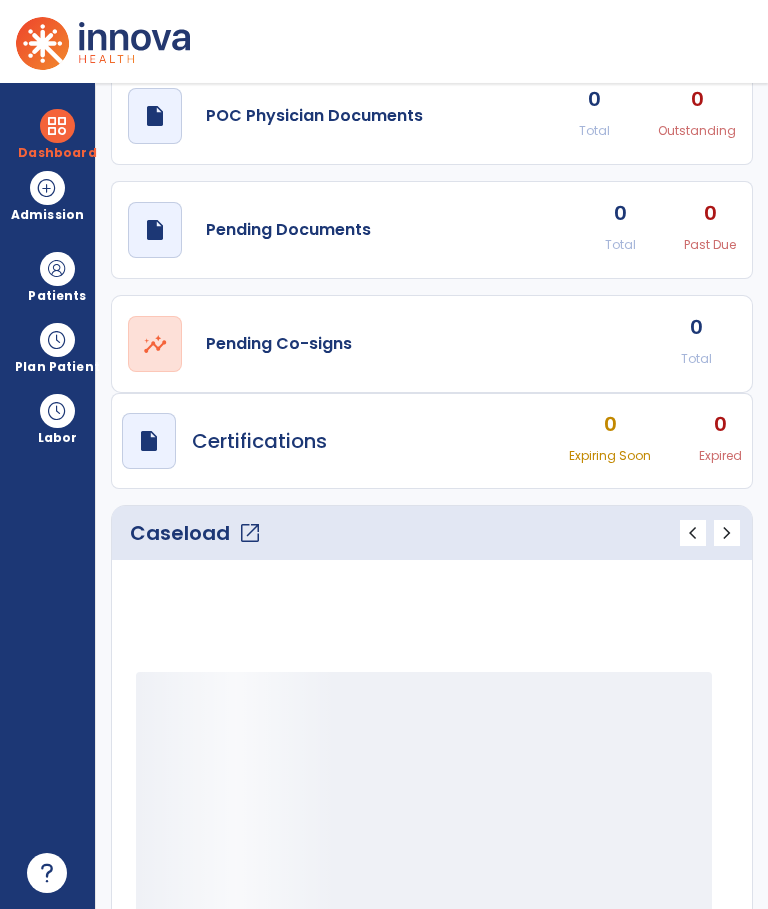 click at bounding box center (57, 269) 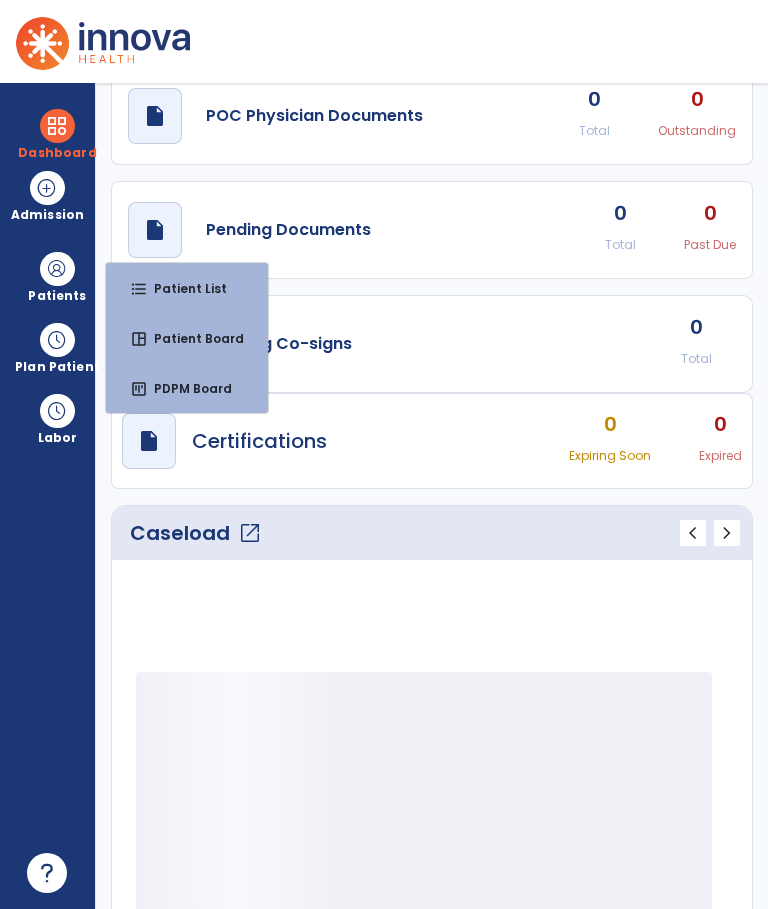 click on "Patient List" at bounding box center (182, 288) 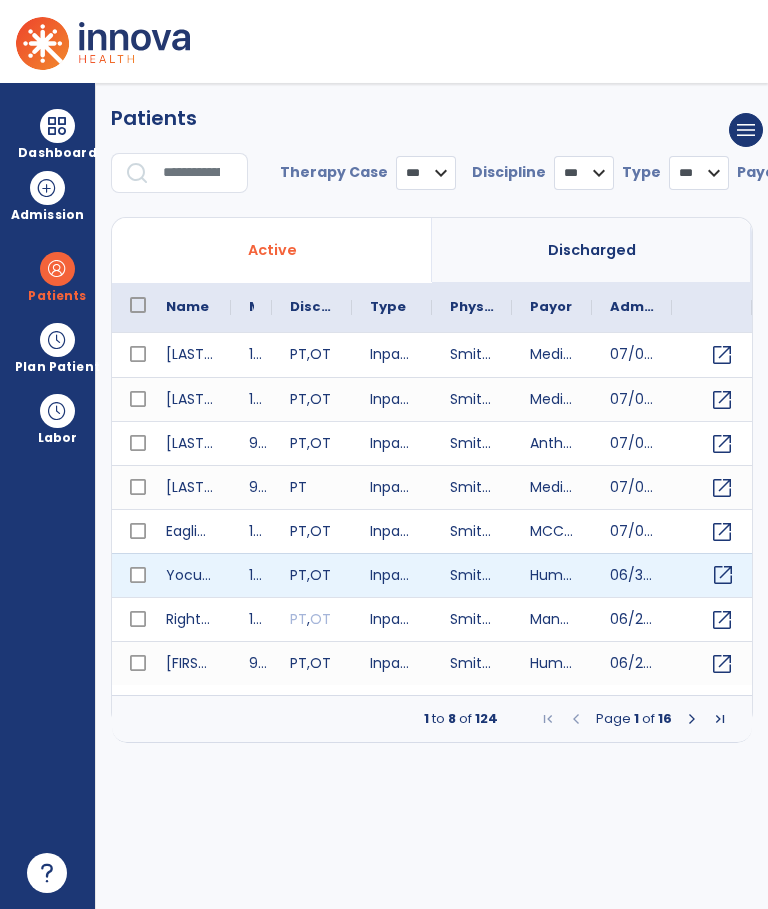 click on "open_in_new" at bounding box center (723, 575) 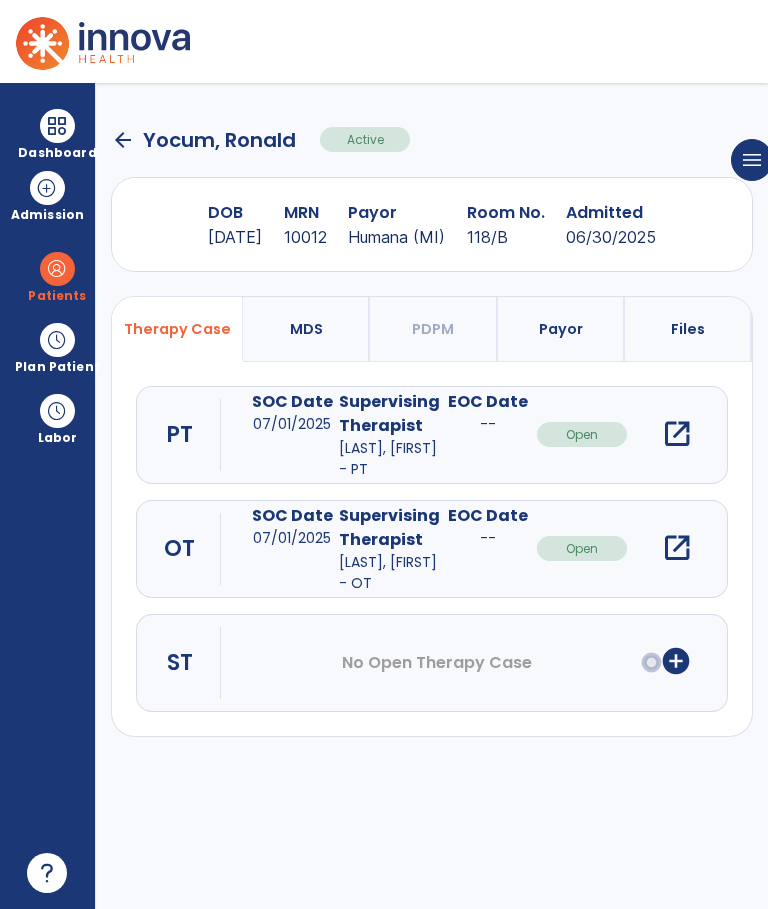 click on "open_in_new" at bounding box center (677, 548) 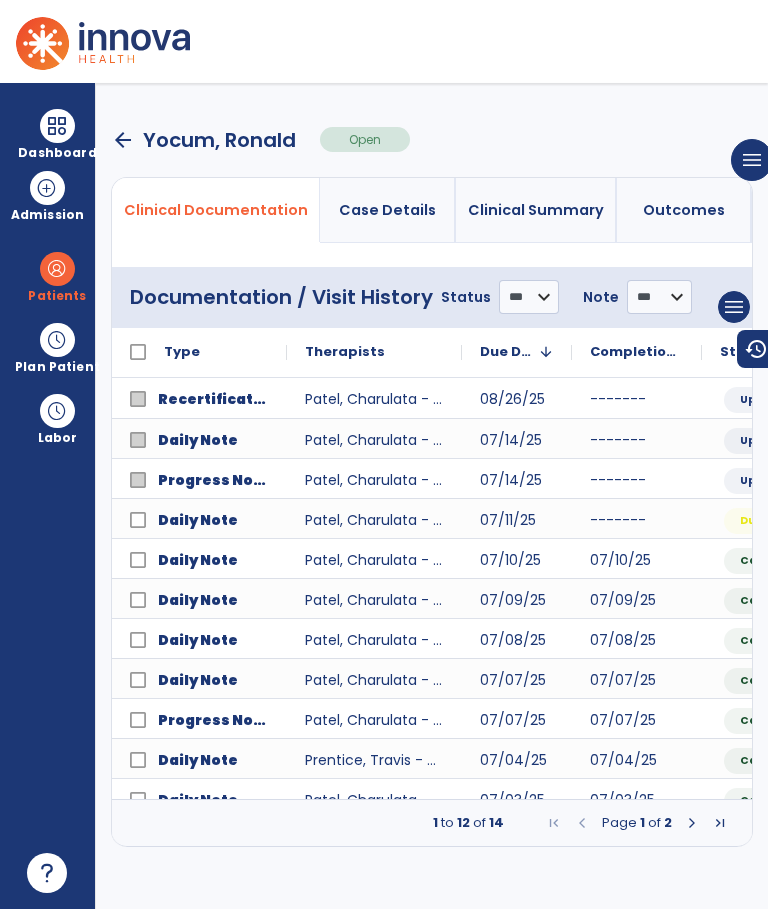click on "arrow_back" at bounding box center [123, 140] 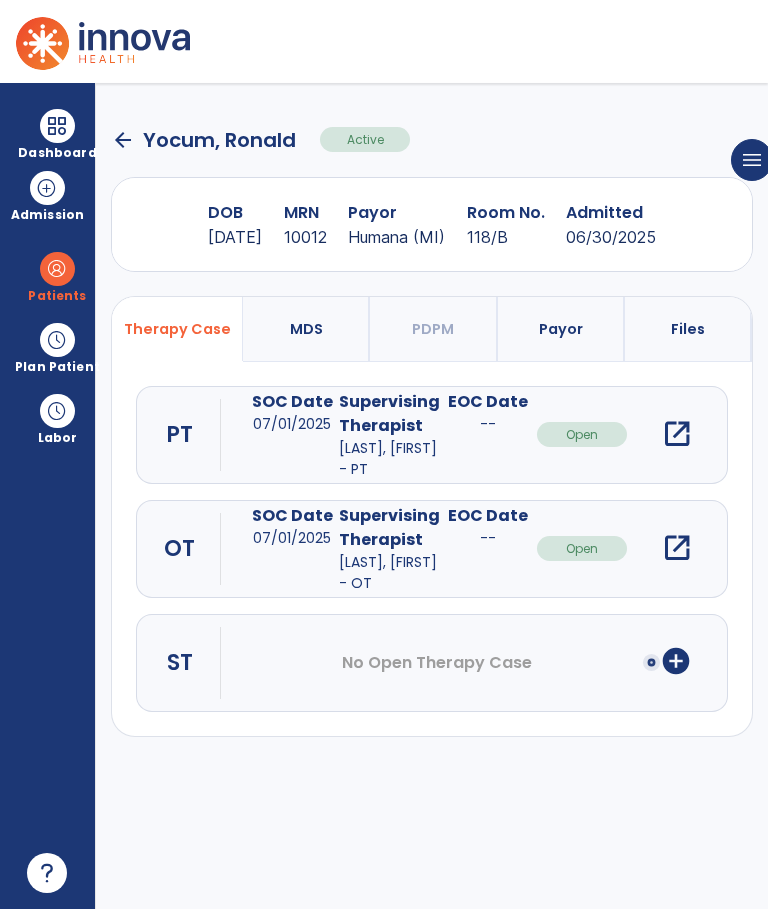 click on "arrow_back" 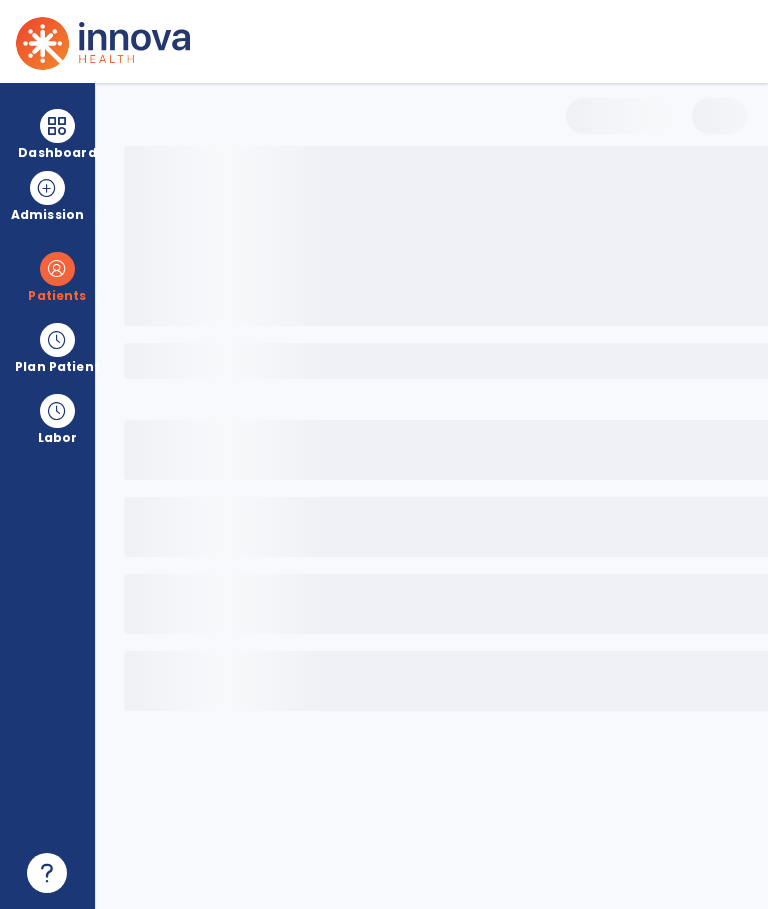 select on "***" 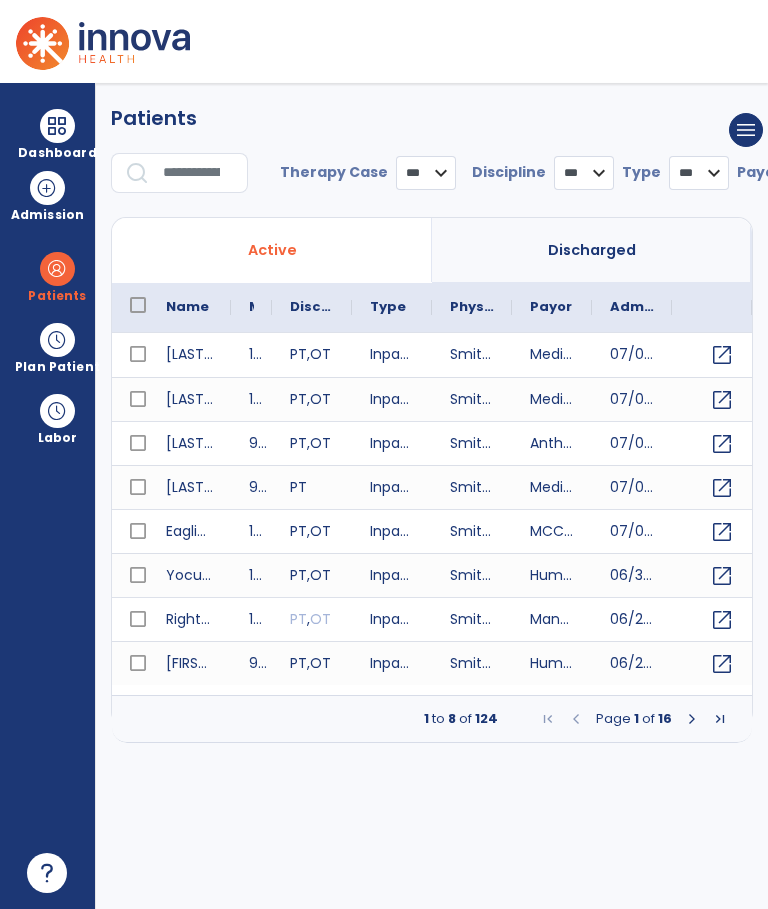 click at bounding box center (57, 126) 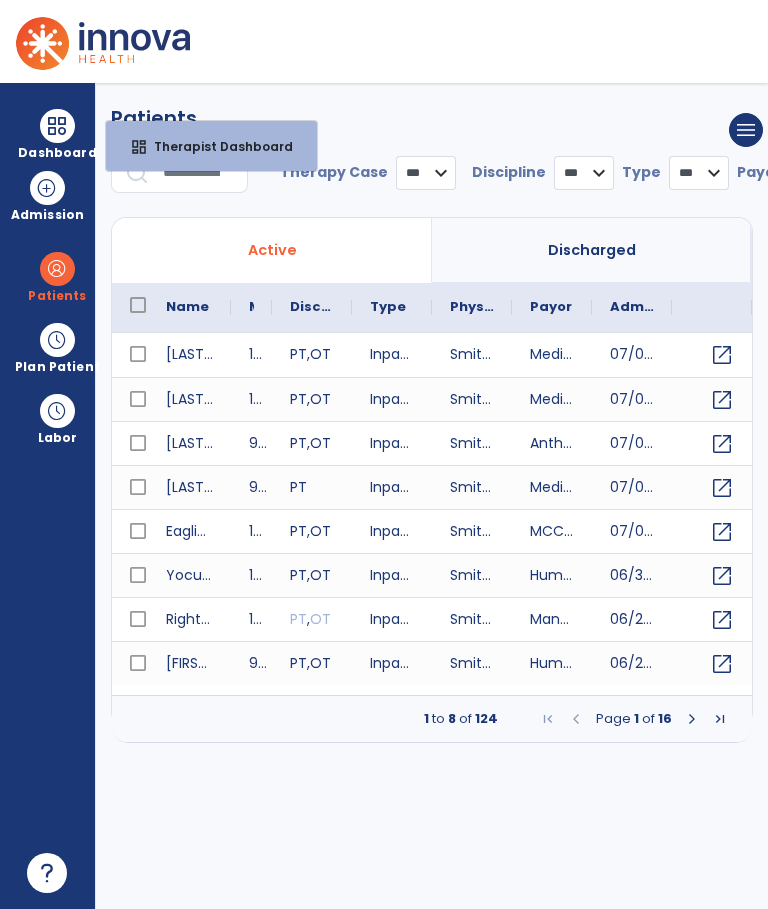 click on "dashboard  Therapist Dashboard" at bounding box center [211, 146] 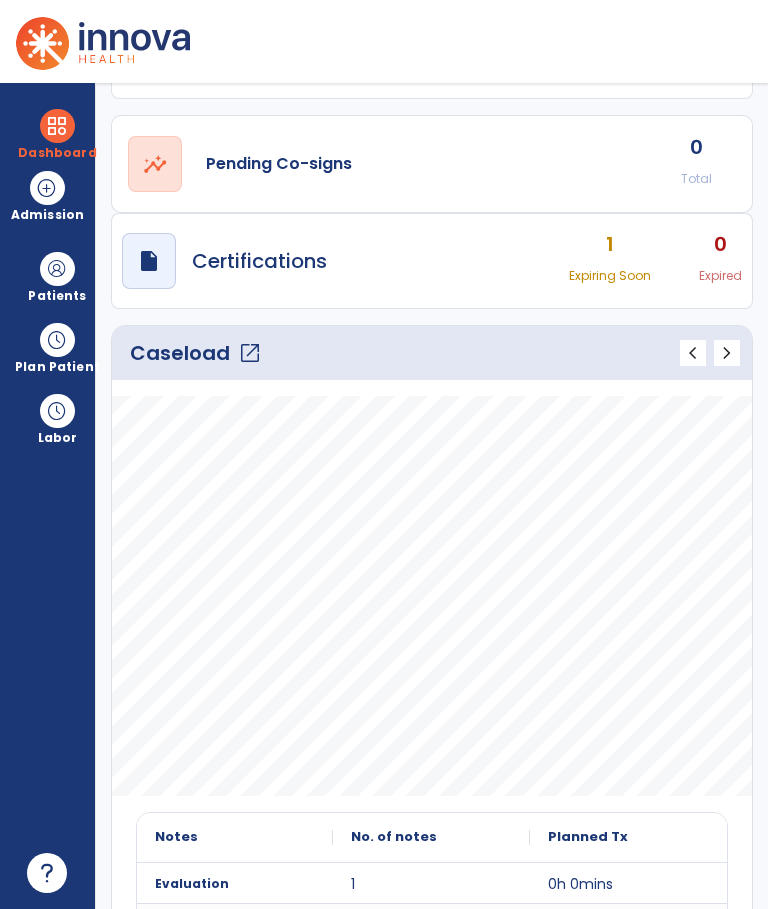 scroll, scrollTop: 255, scrollLeft: 0, axis: vertical 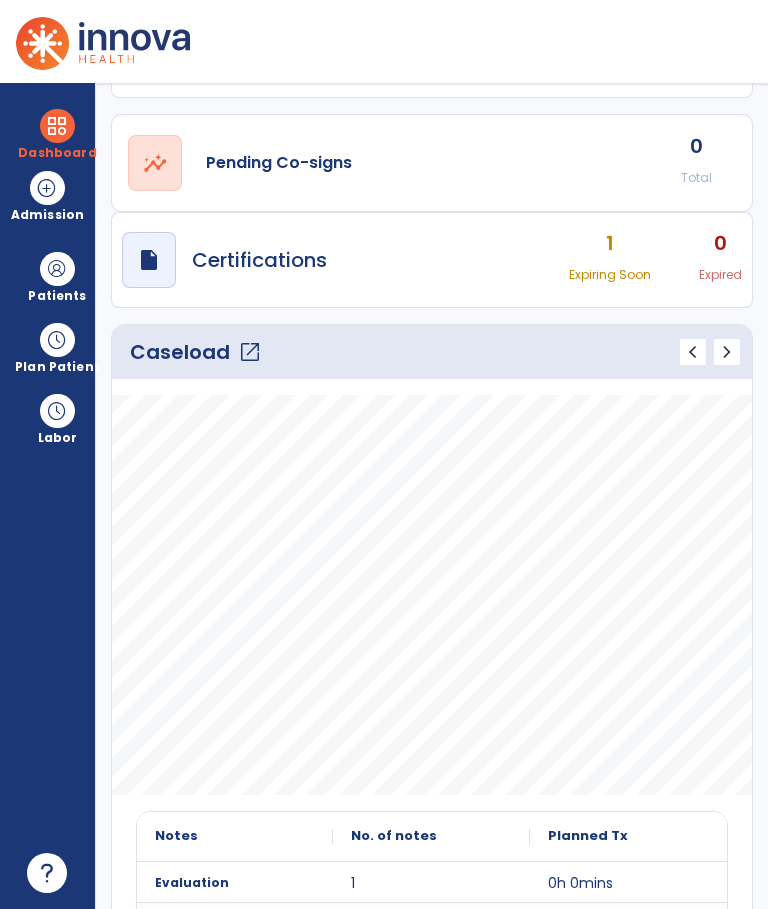 click on "open_in_new" 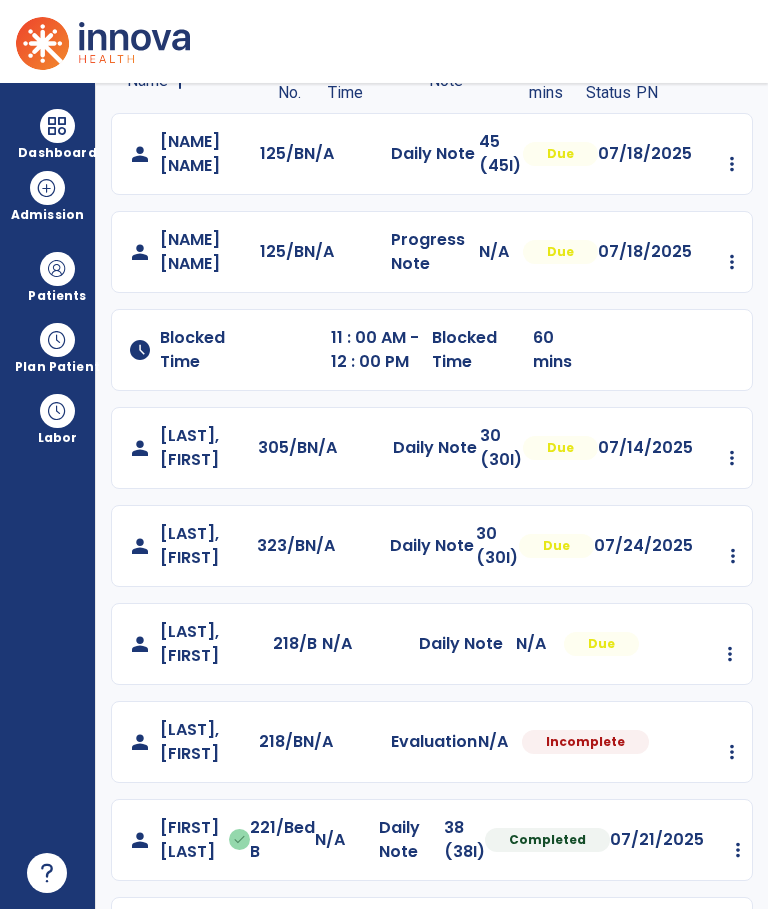 scroll, scrollTop: 311, scrollLeft: 0, axis: vertical 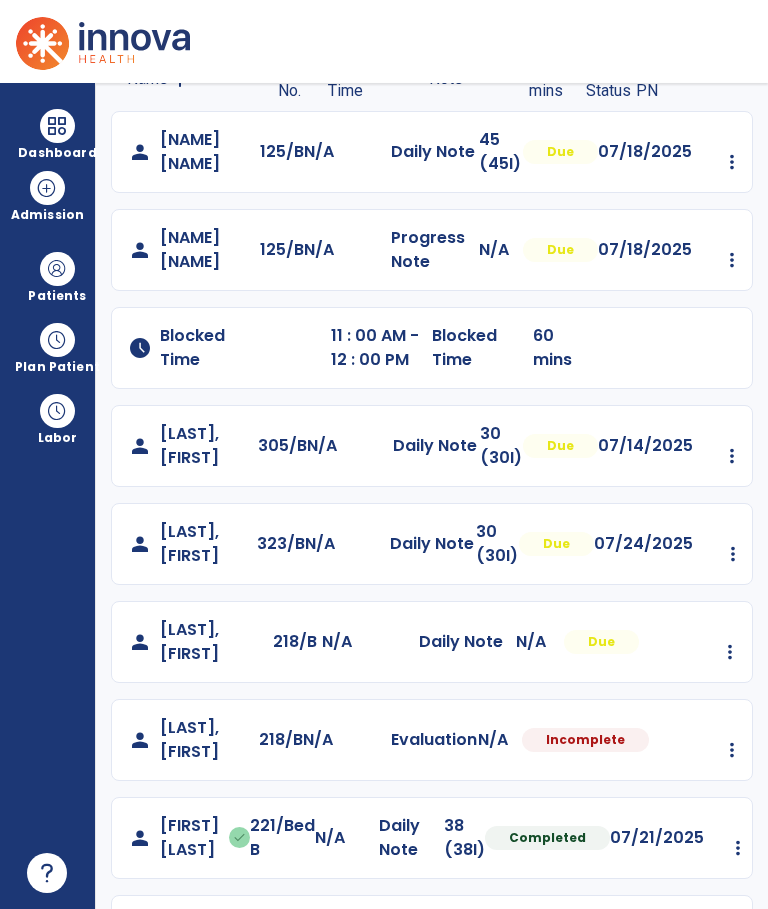 click on "person [LAST], [FIRST] 323/B N/A Daily Note 30 (30I) Due 07/24/2025 Mark Visit As Complete Reset Note Open Document G + C Mins" 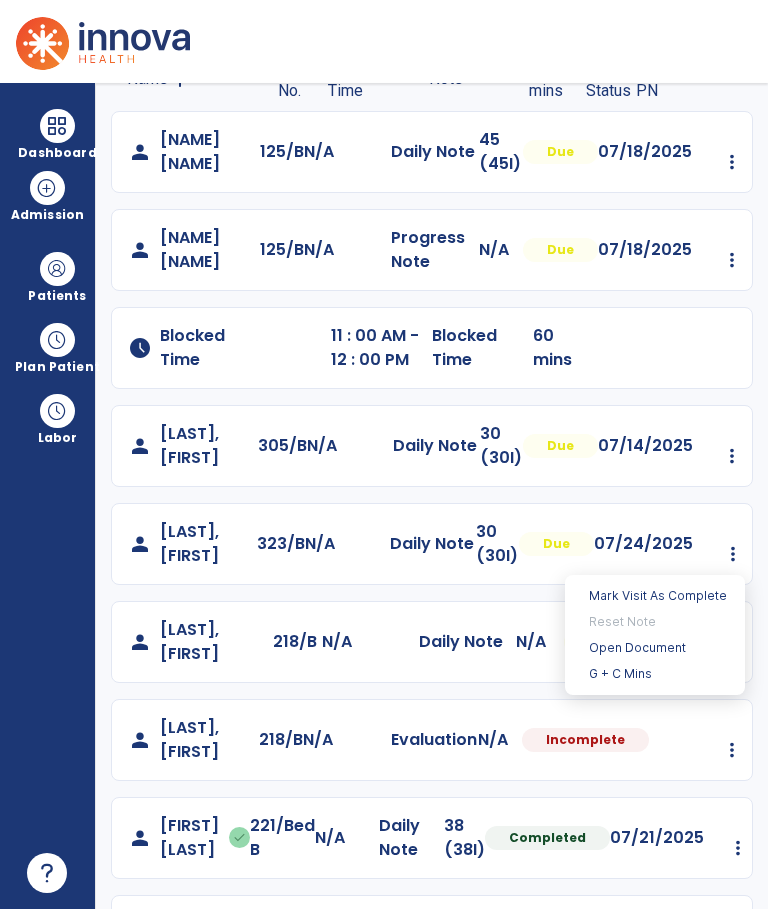 click on "Open Document" at bounding box center [655, 648] 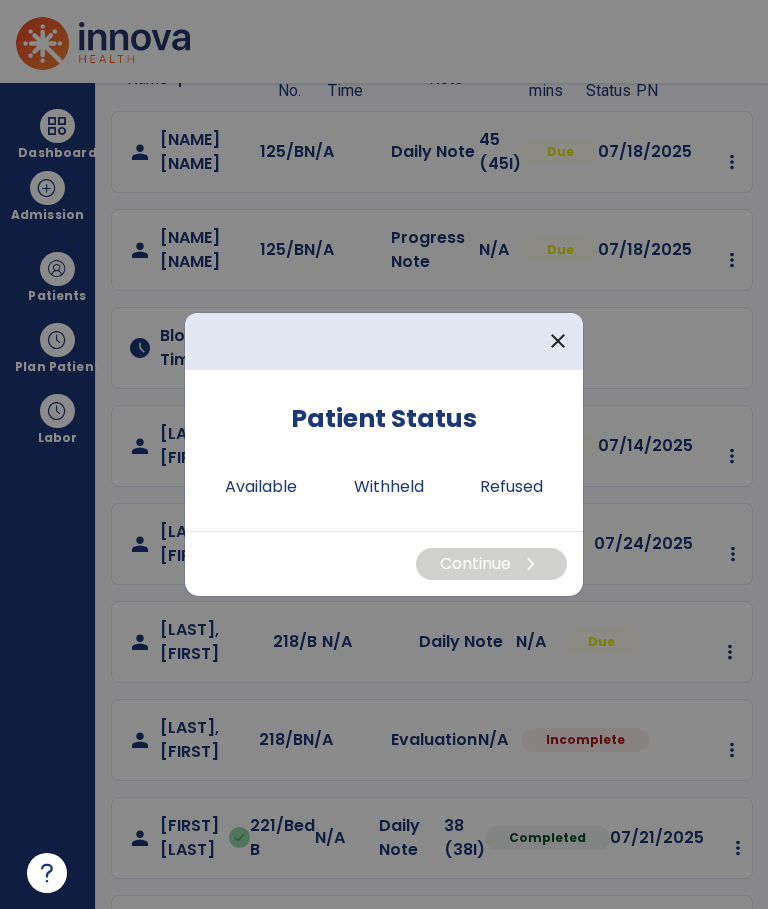 click on "Available" at bounding box center (261, 487) 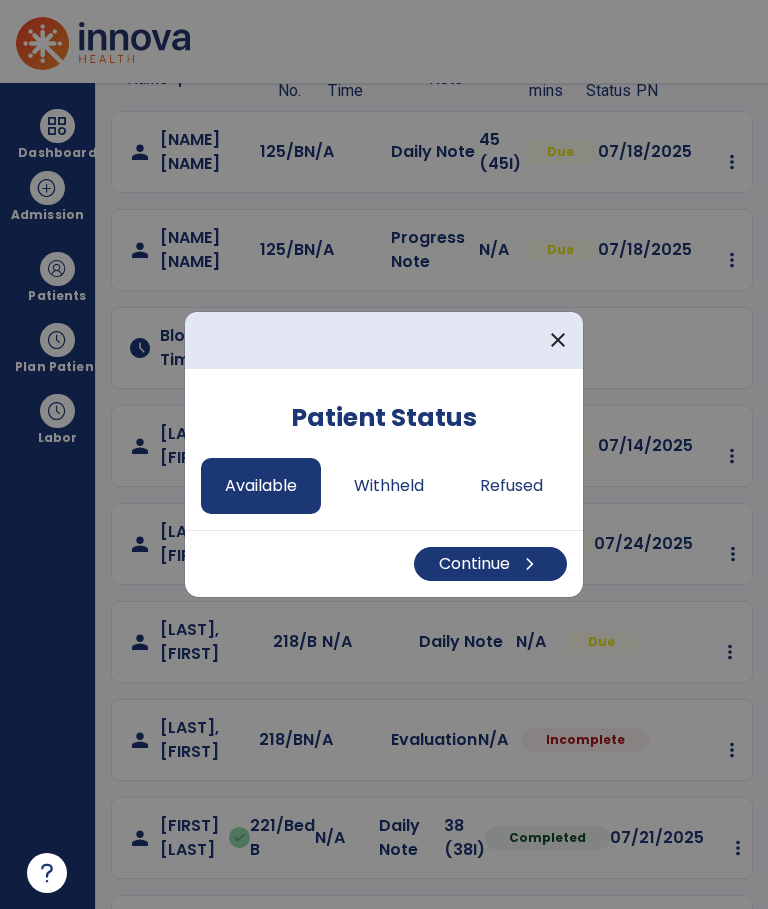 click on "Continue   chevron_right" at bounding box center (490, 564) 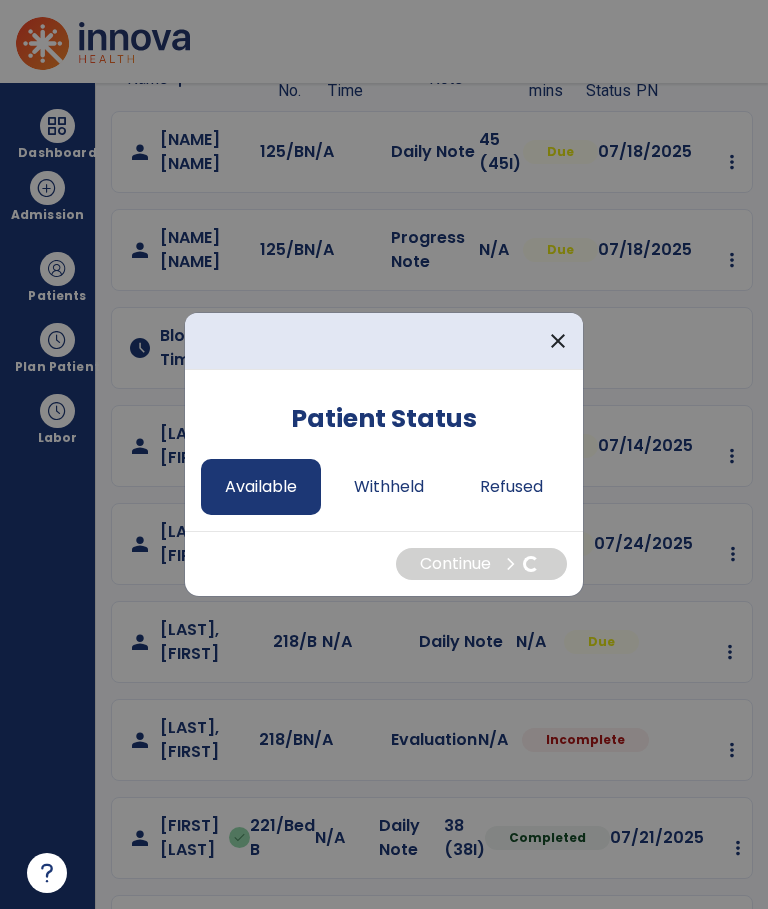 select on "*" 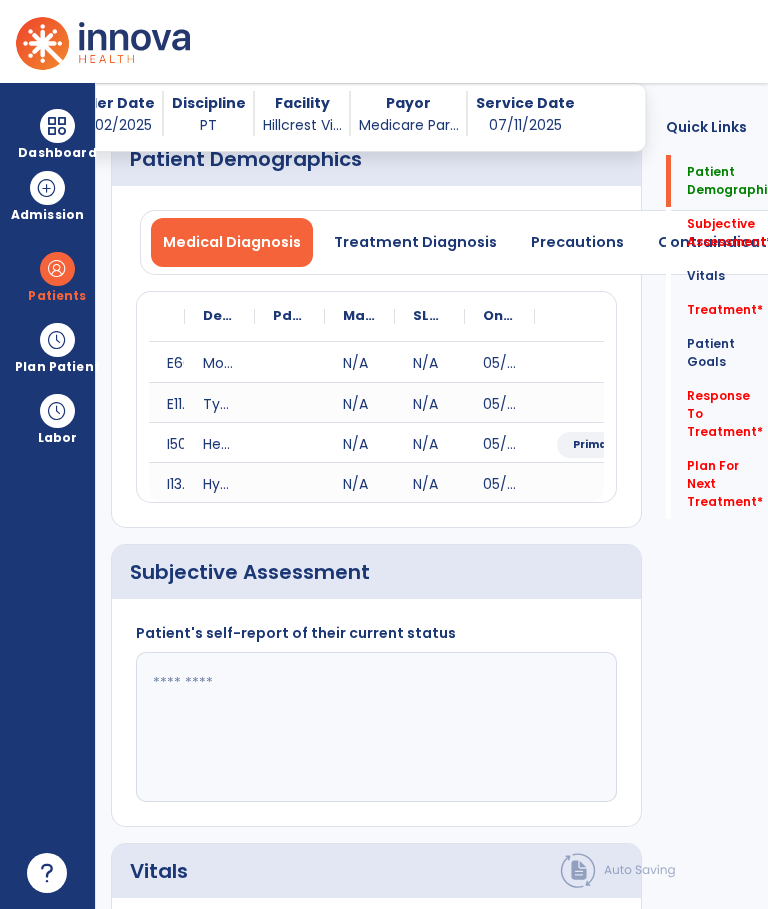 scroll, scrollTop: 123, scrollLeft: 0, axis: vertical 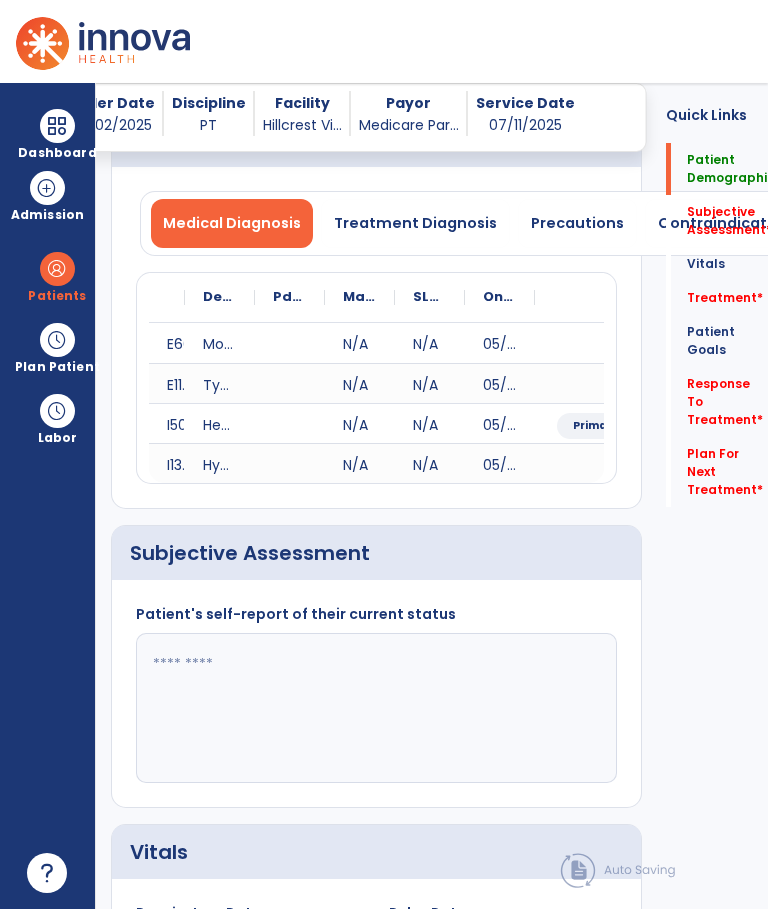 click 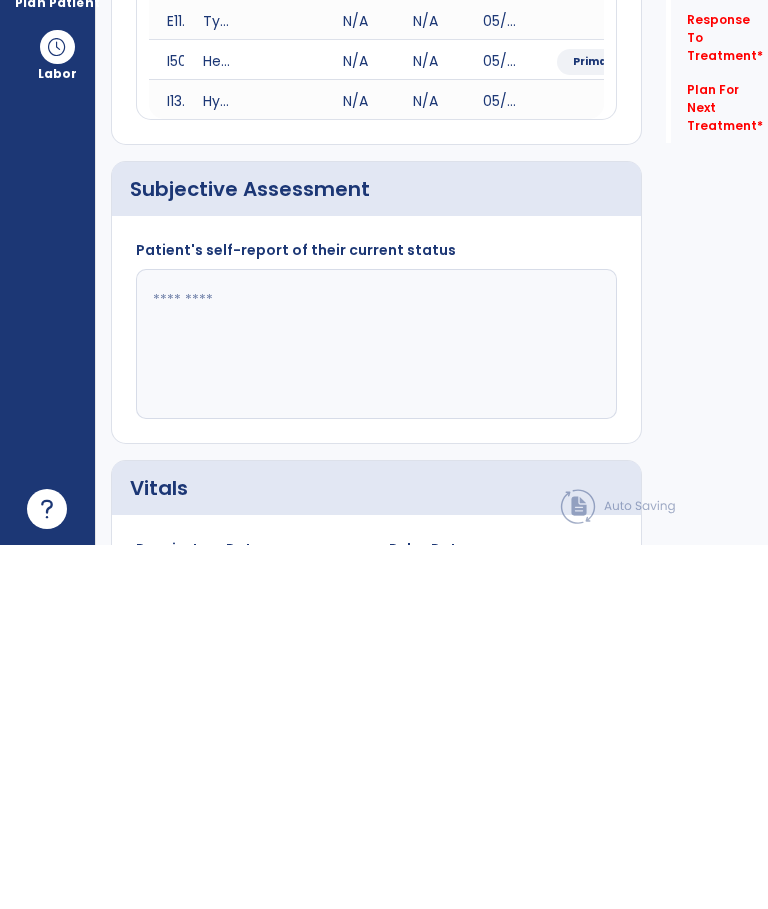 scroll, scrollTop: 75, scrollLeft: 0, axis: vertical 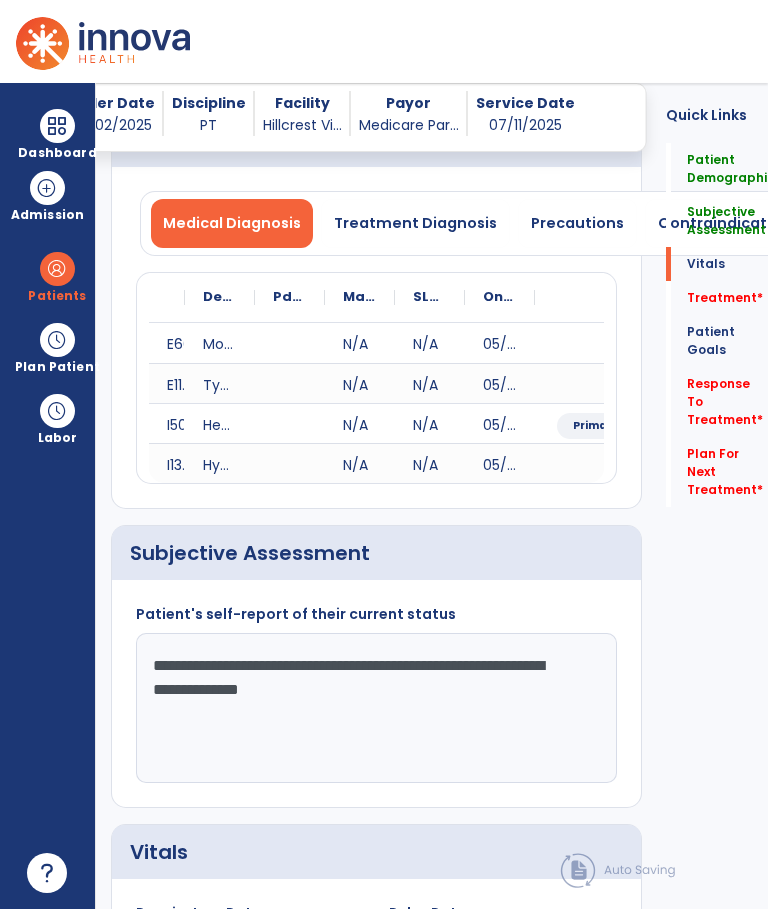 type on "**********" 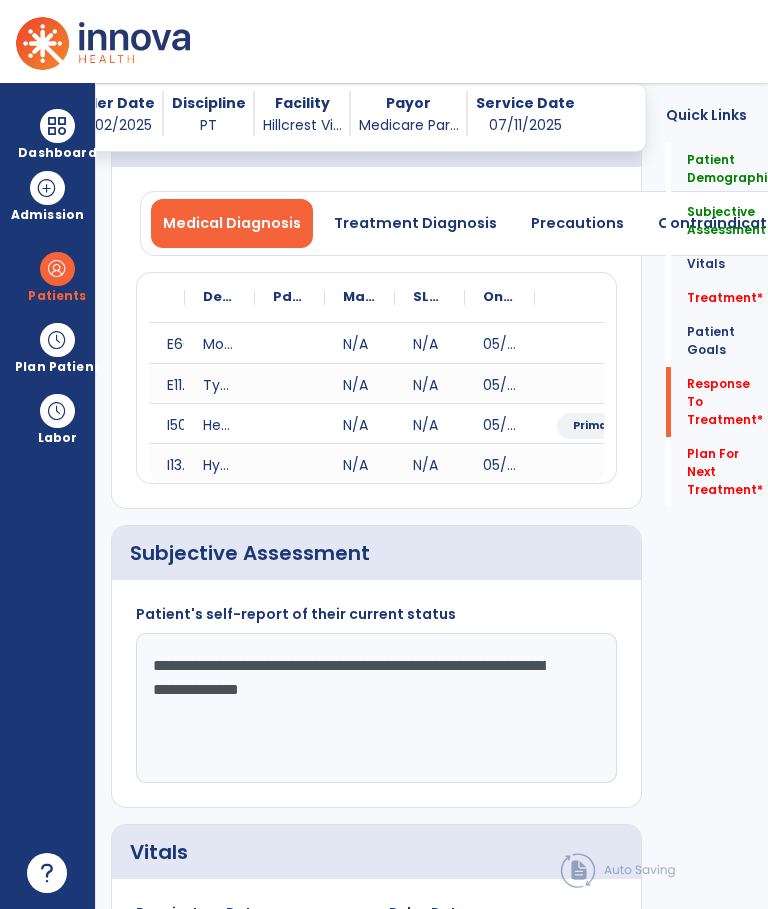 scroll, scrollTop: 5103, scrollLeft: 0, axis: vertical 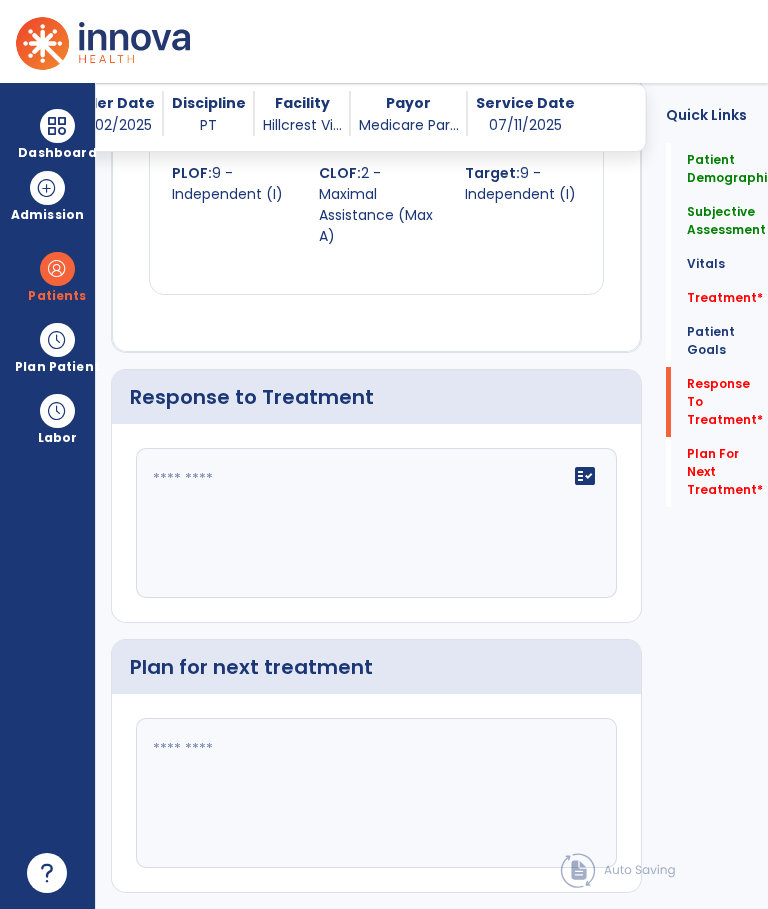 click 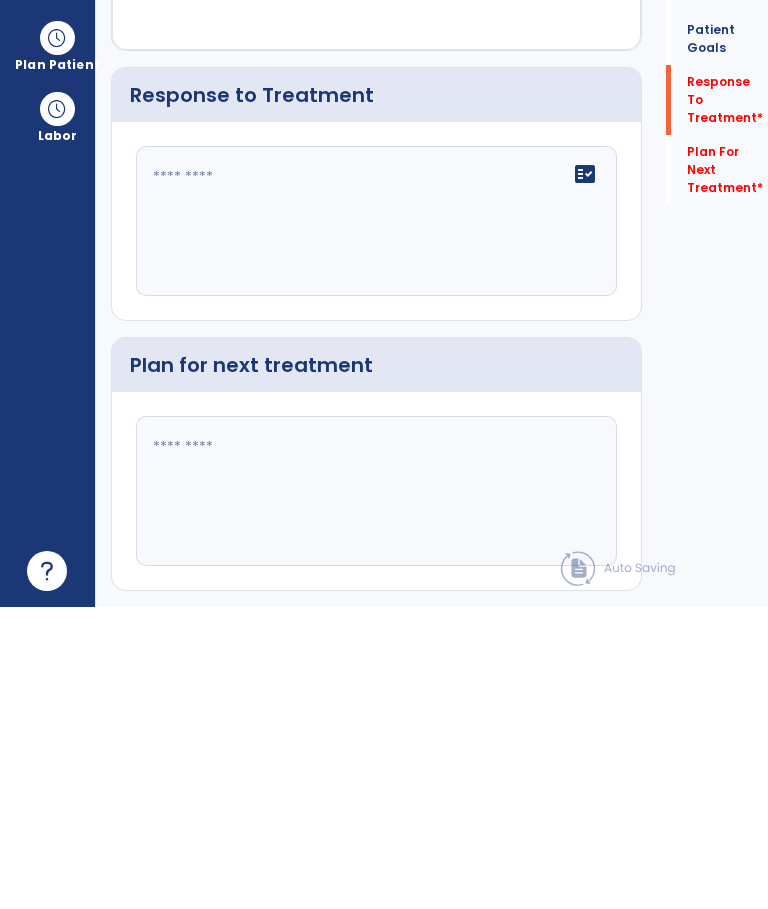 click 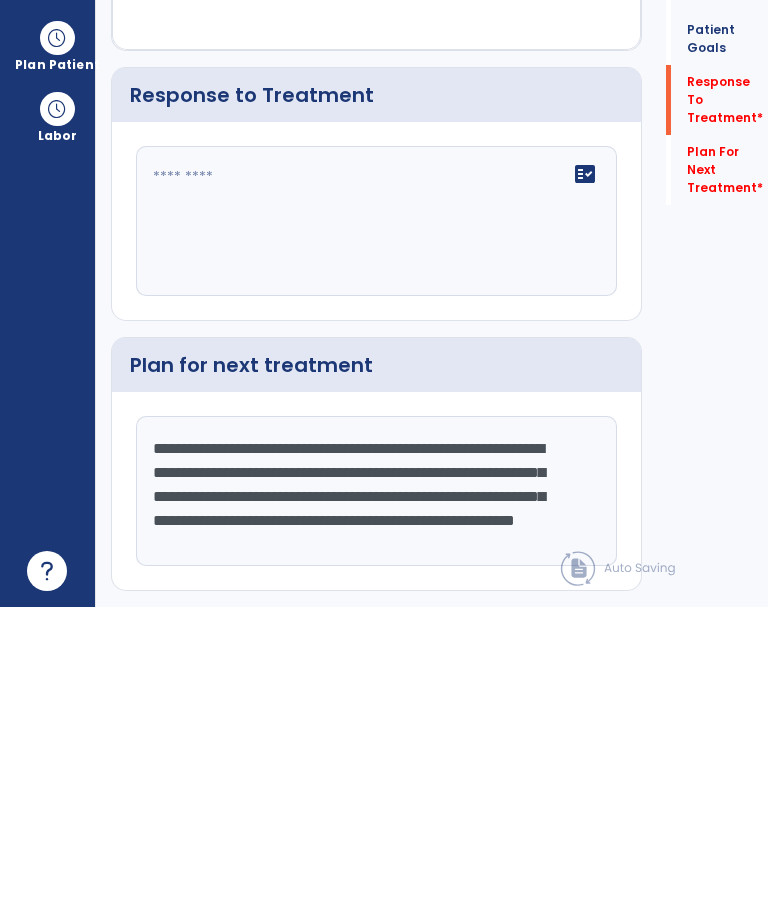 scroll, scrollTop: 15, scrollLeft: 0, axis: vertical 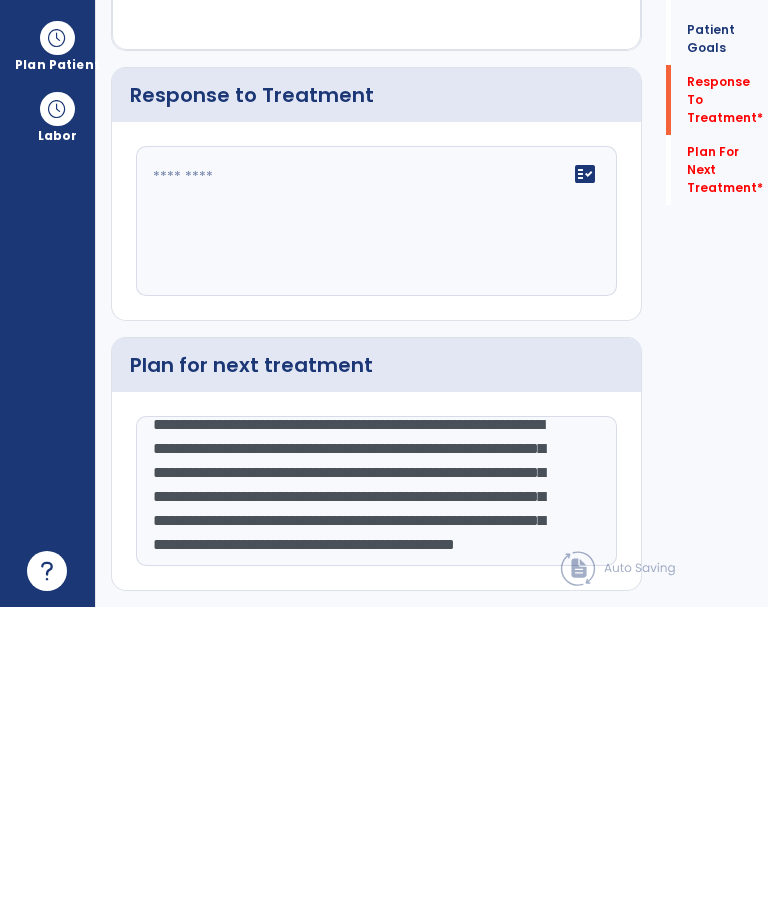 click on "**********" 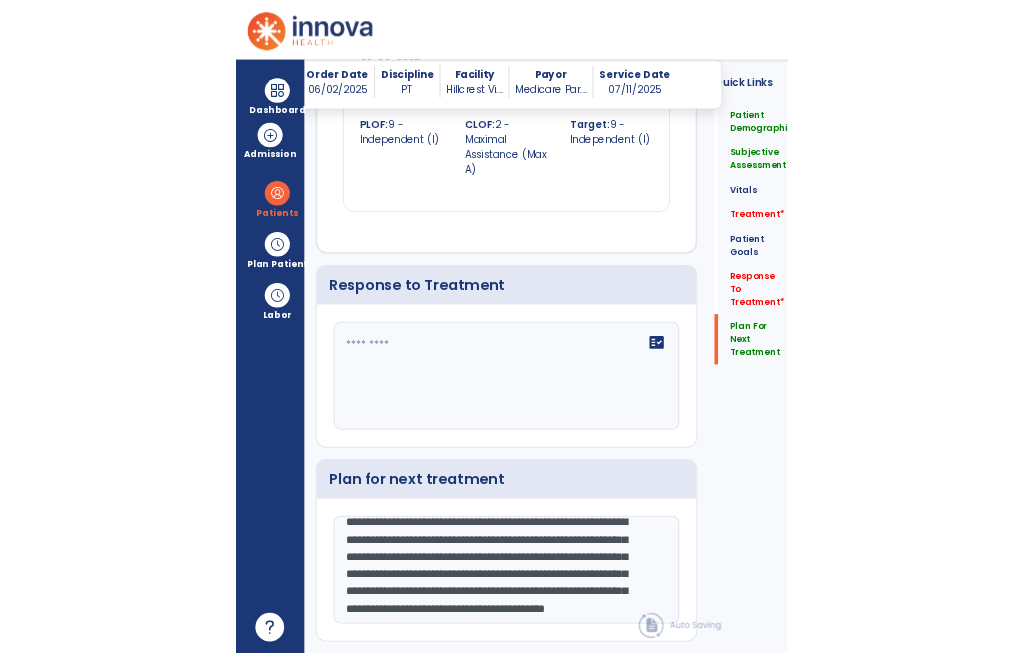 scroll, scrollTop: 0, scrollLeft: 0, axis: both 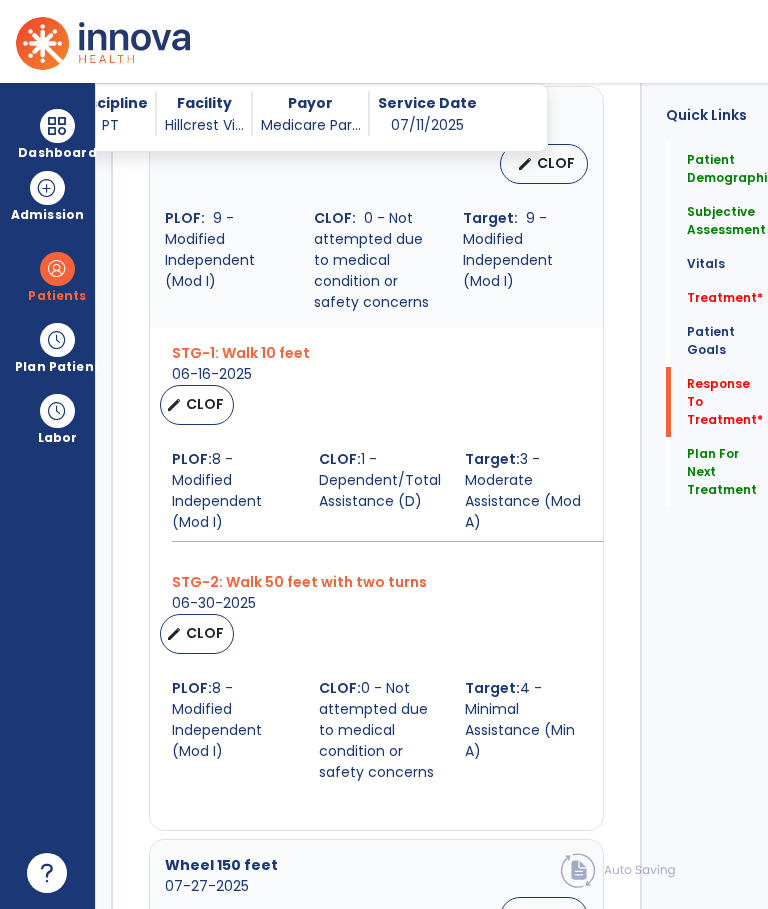 type on "**********" 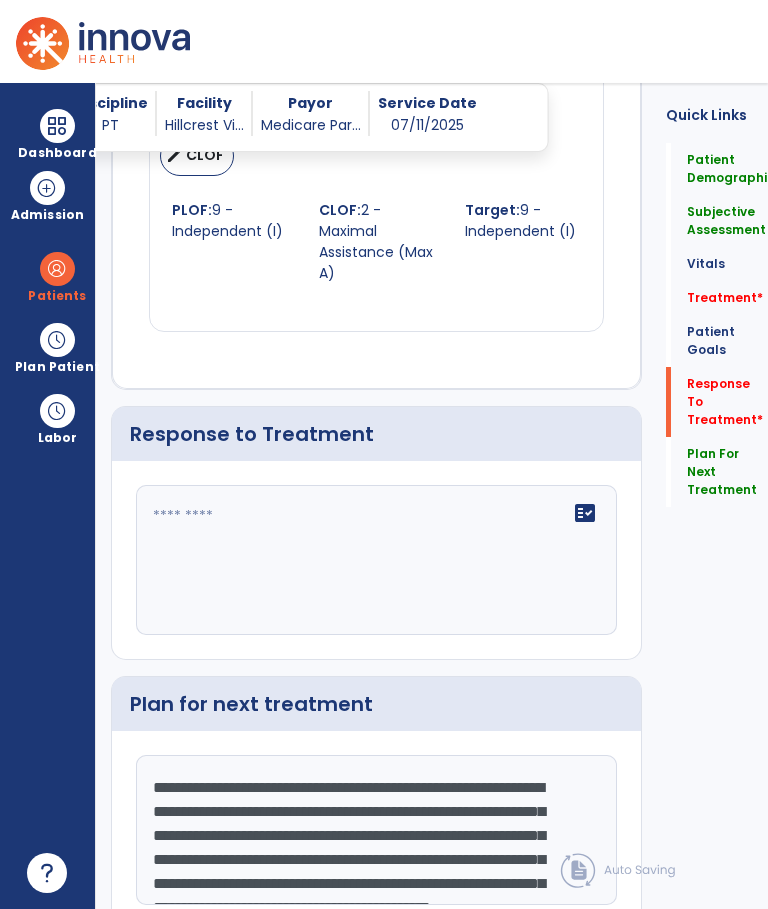 scroll, scrollTop: 75, scrollLeft: 0, axis: vertical 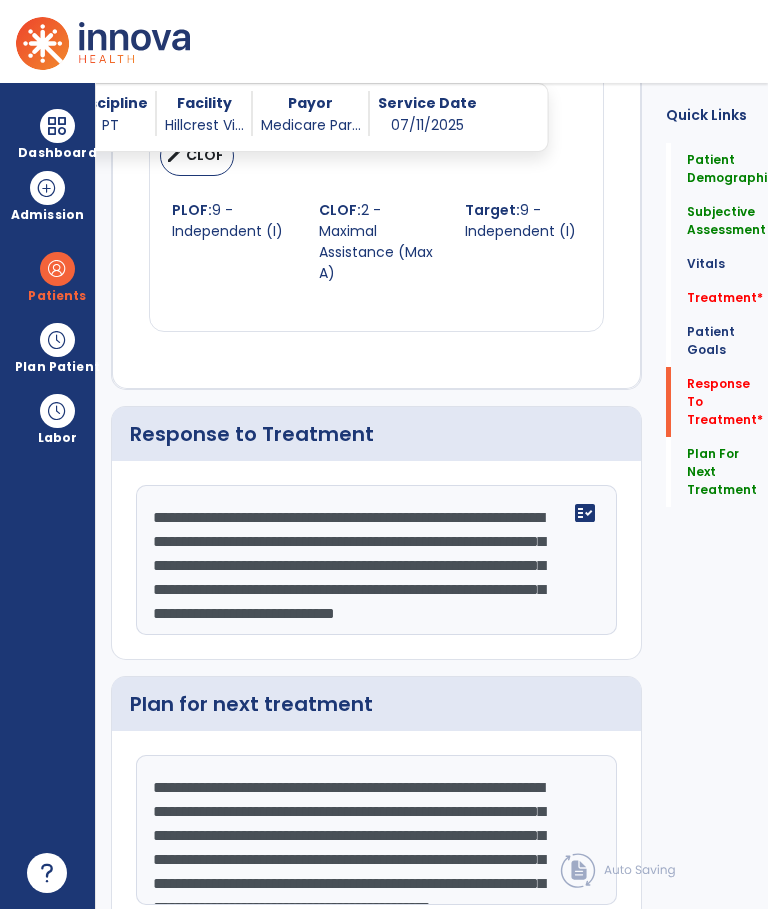 click on "**********" 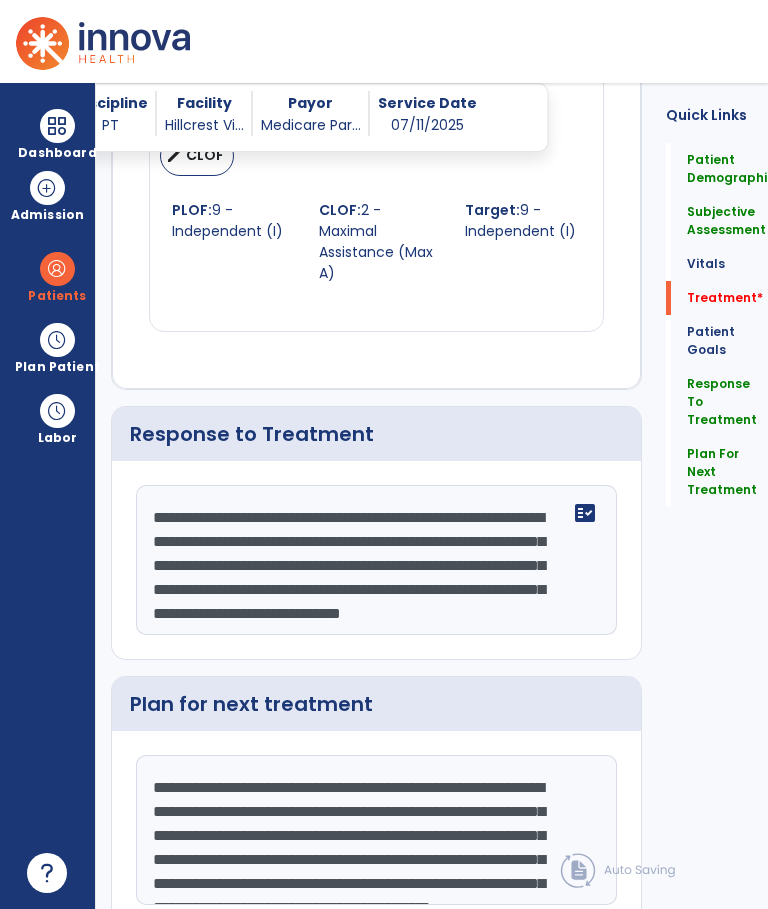 type on "**********" 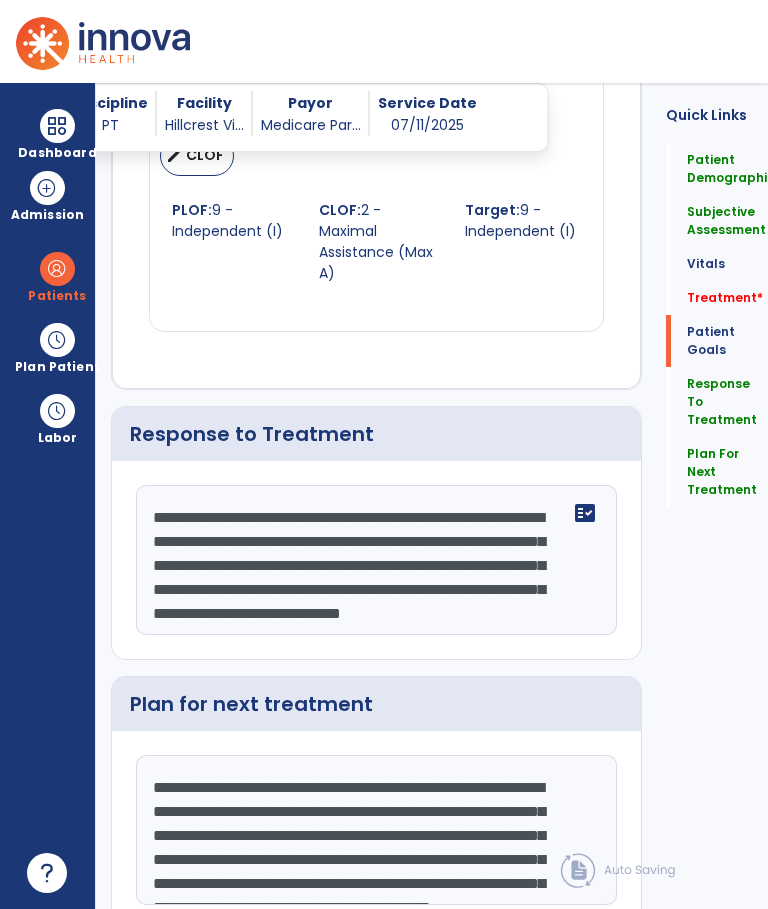 scroll, scrollTop: 1143, scrollLeft: 0, axis: vertical 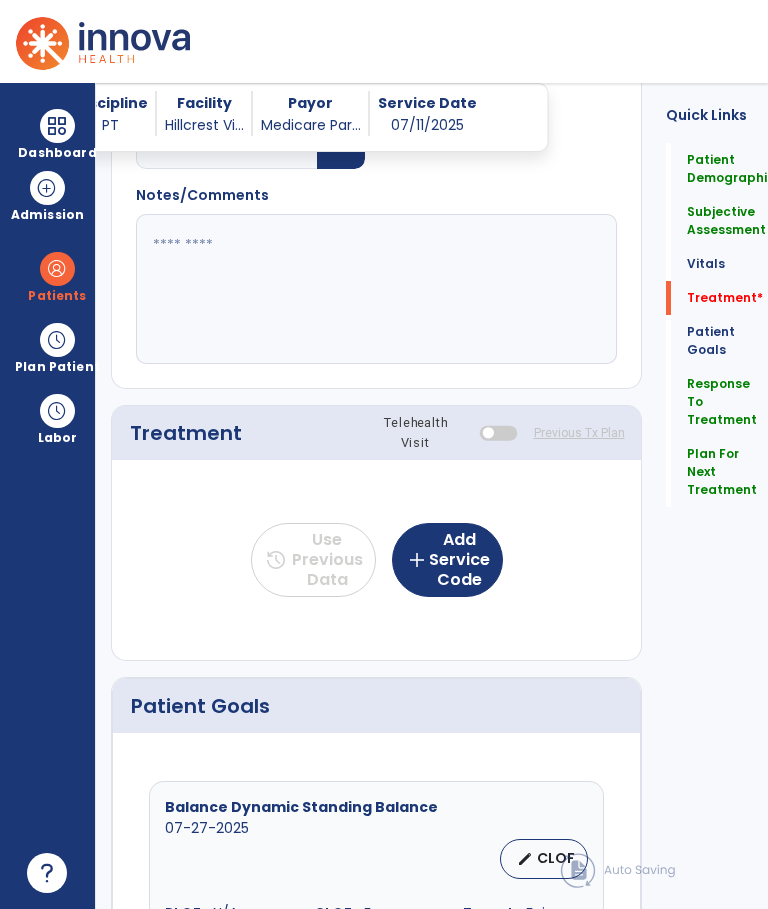 click on "add  Add Service Code" 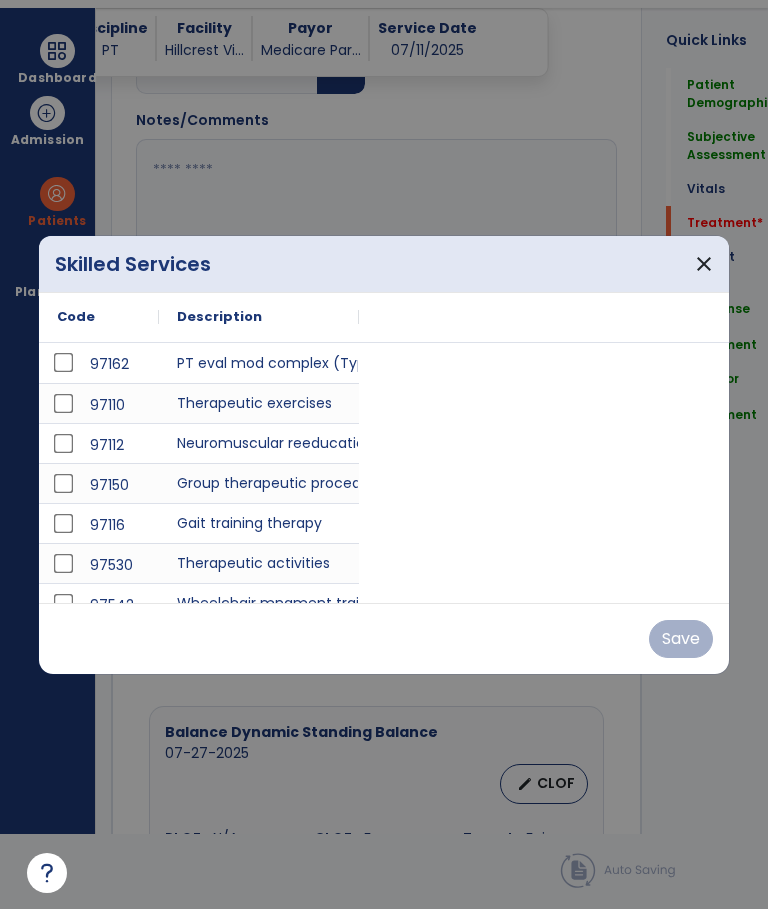 scroll, scrollTop: 0, scrollLeft: 0, axis: both 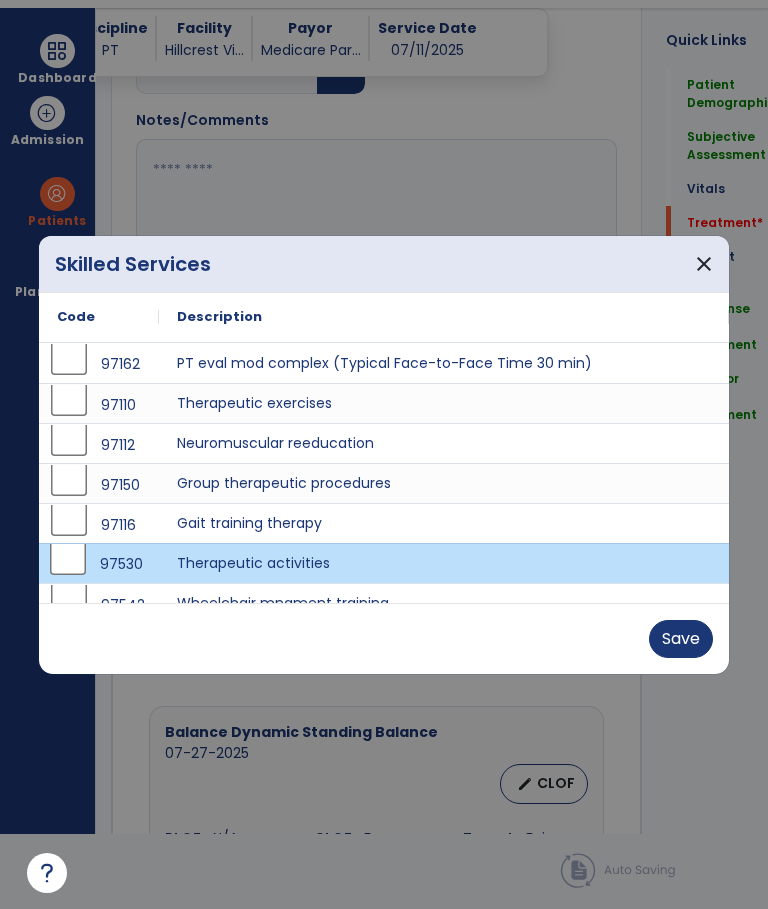 click on "Save" at bounding box center (681, 639) 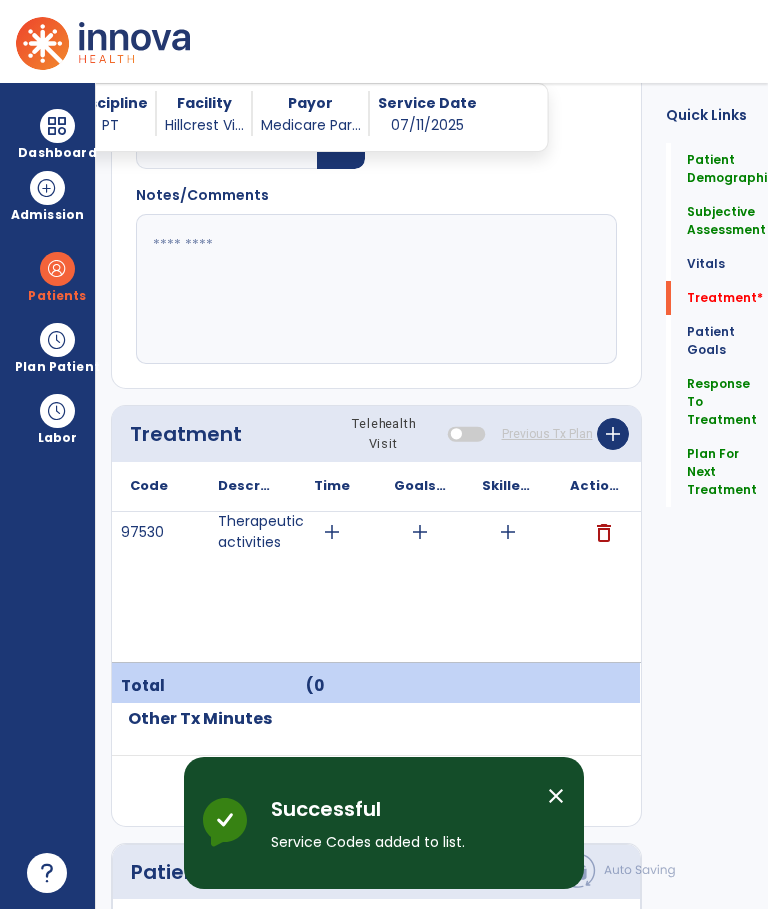 scroll, scrollTop: 75, scrollLeft: 0, axis: vertical 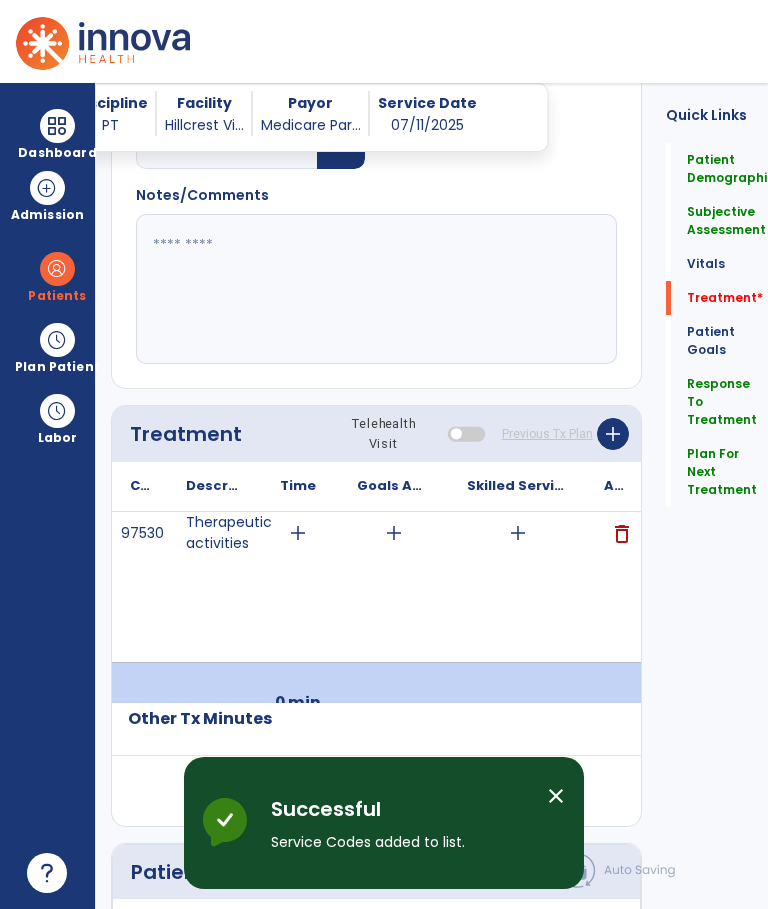 click on "add" at bounding box center (298, 533) 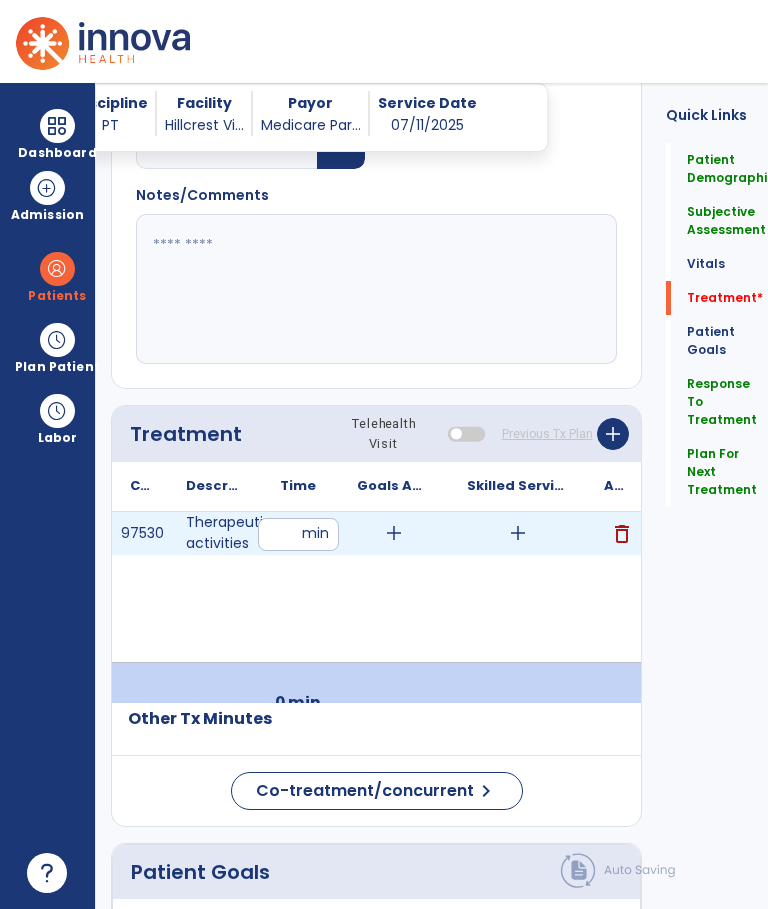 scroll, scrollTop: 7, scrollLeft: 0, axis: vertical 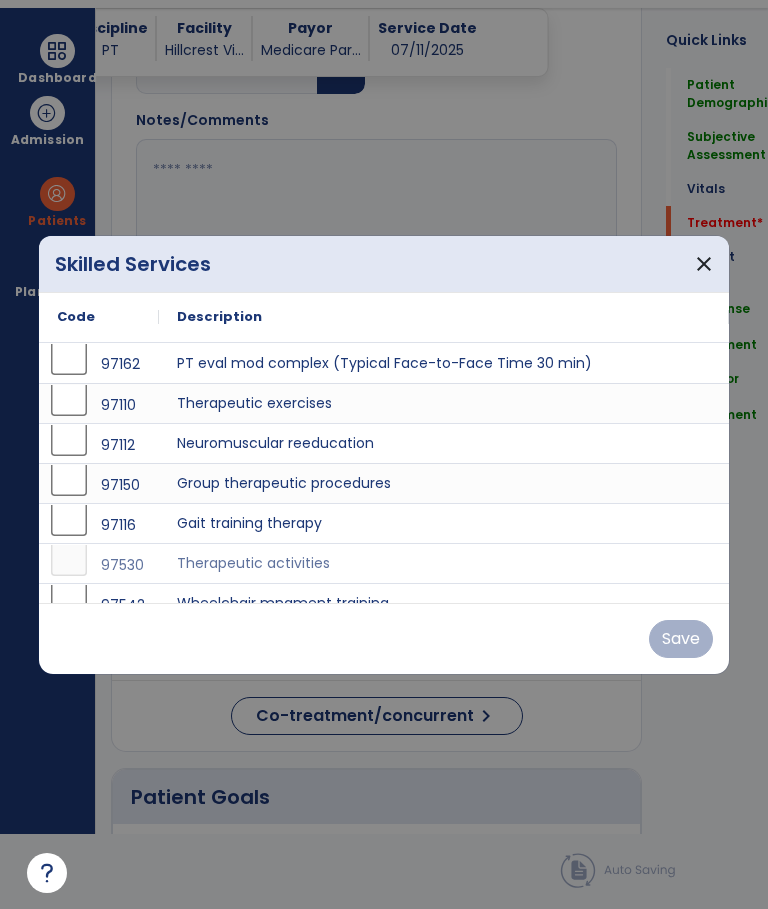 click on "close" at bounding box center [704, 264] 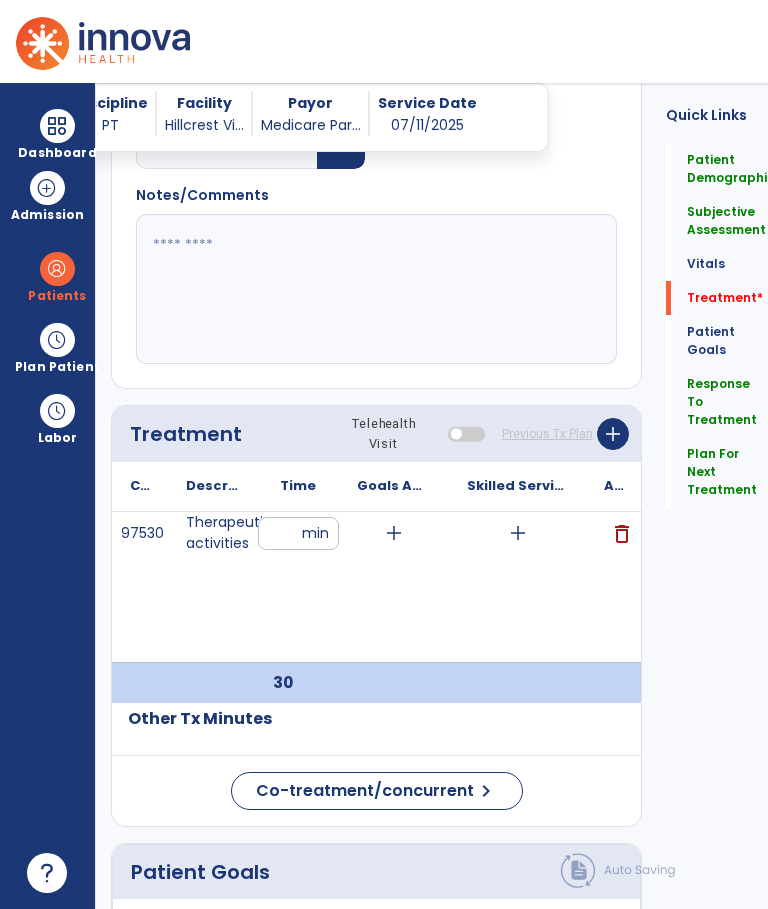 scroll, scrollTop: 75, scrollLeft: 0, axis: vertical 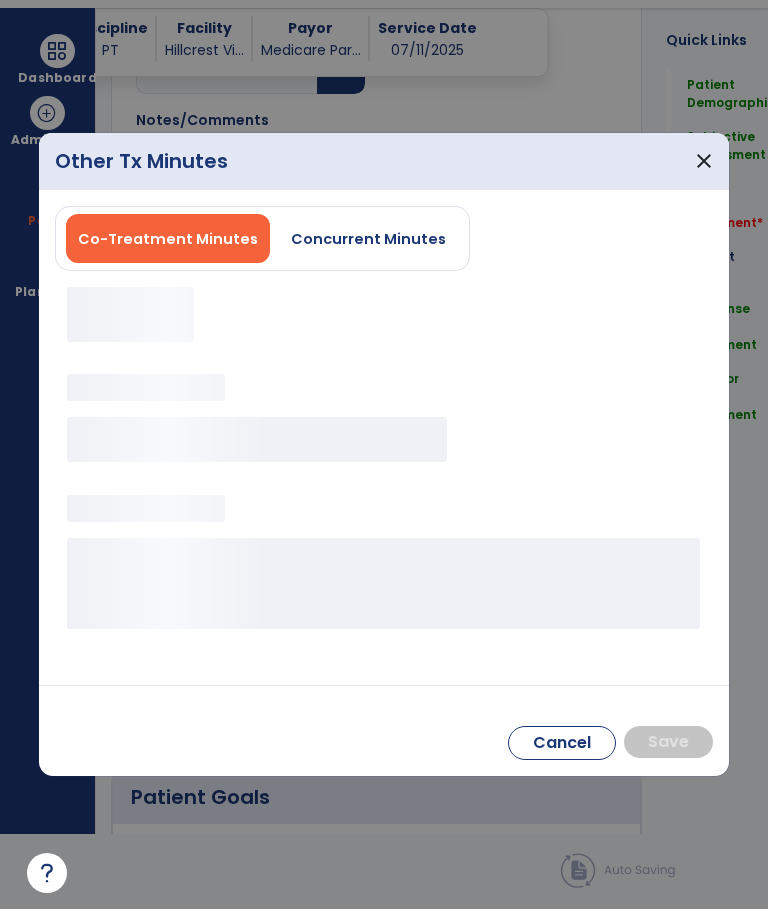 click on "Concurrent Minutes" at bounding box center (368, 239) 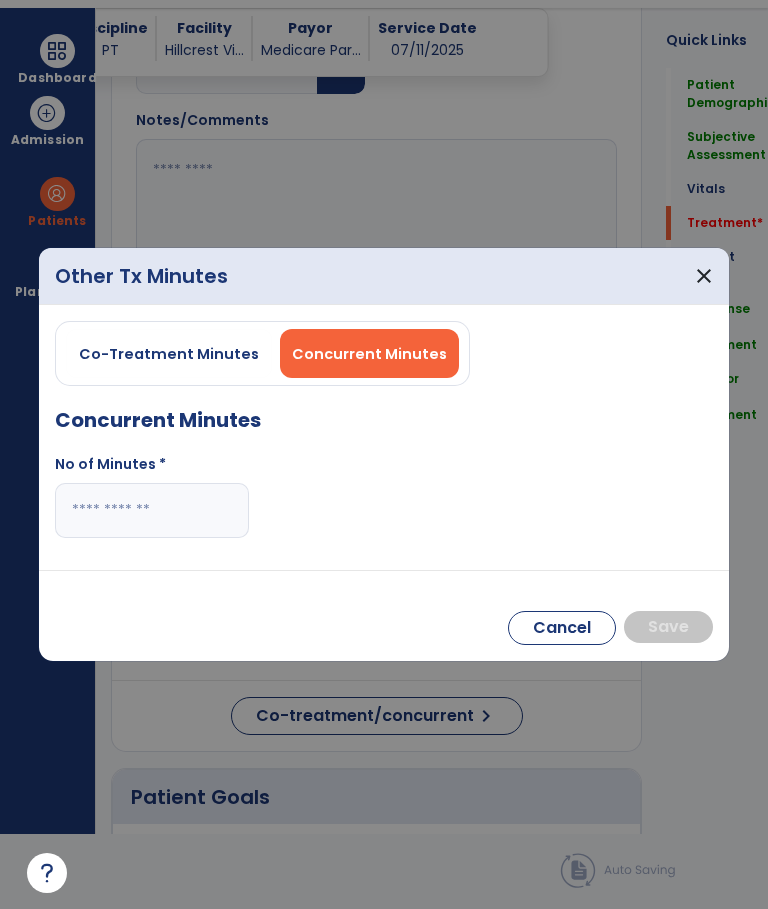 click at bounding box center (152, 510) 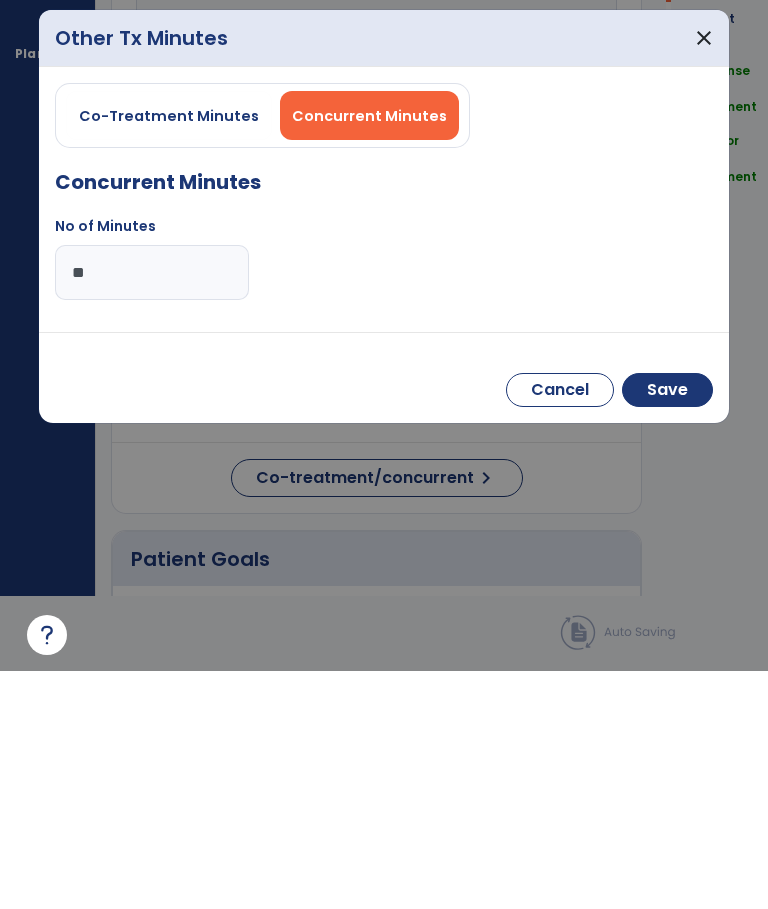 type on "**" 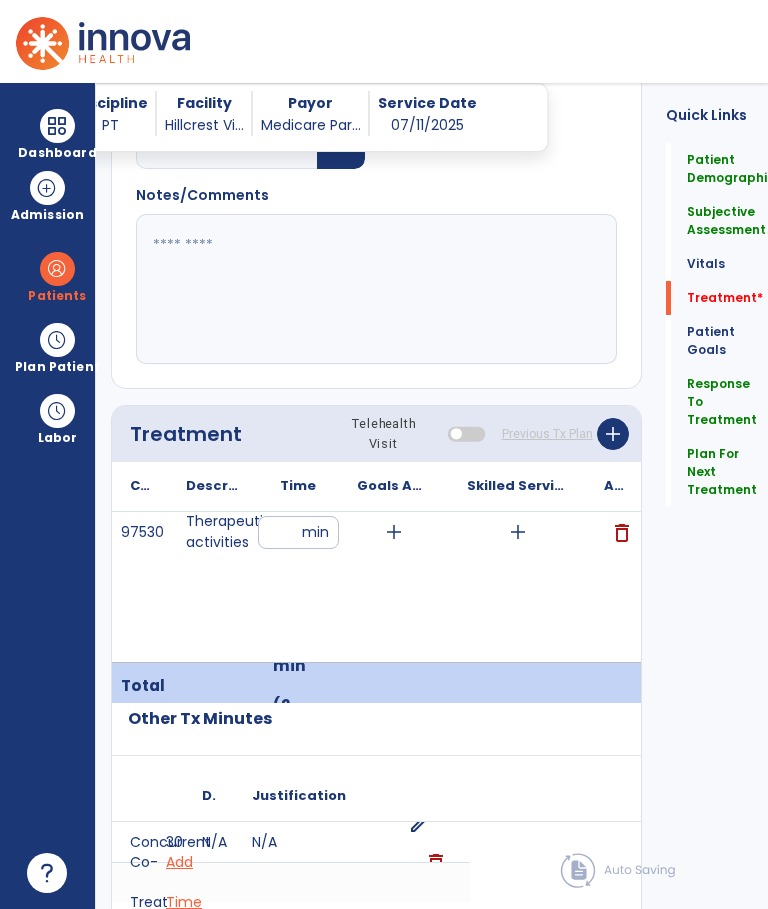 scroll, scrollTop: 75, scrollLeft: 0, axis: vertical 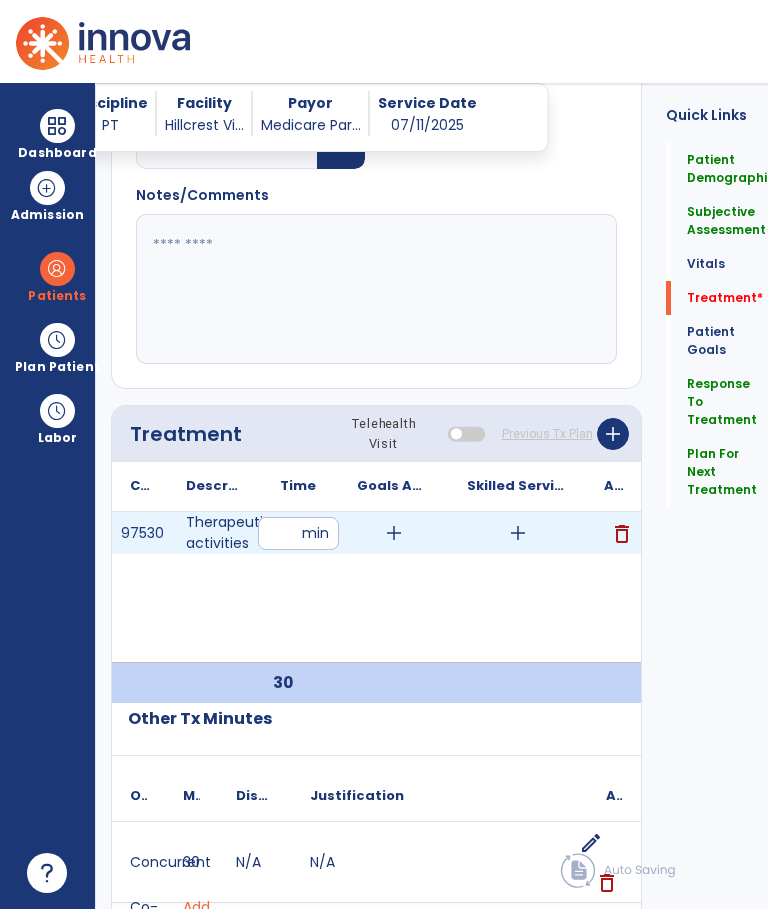 click on "add" at bounding box center [518, 533] 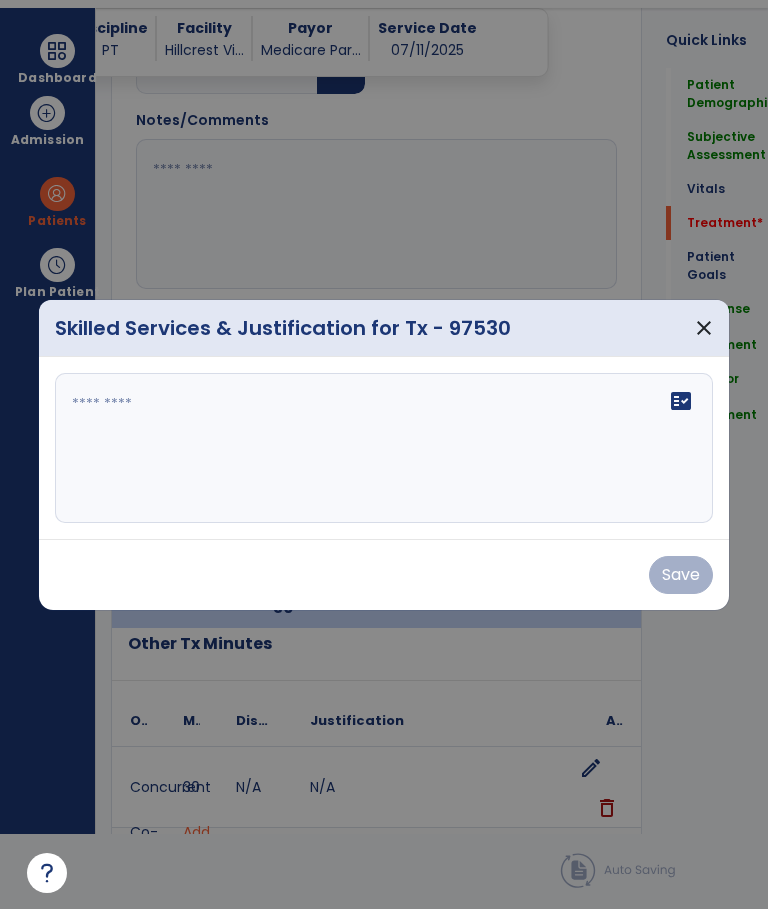 scroll, scrollTop: 0, scrollLeft: 0, axis: both 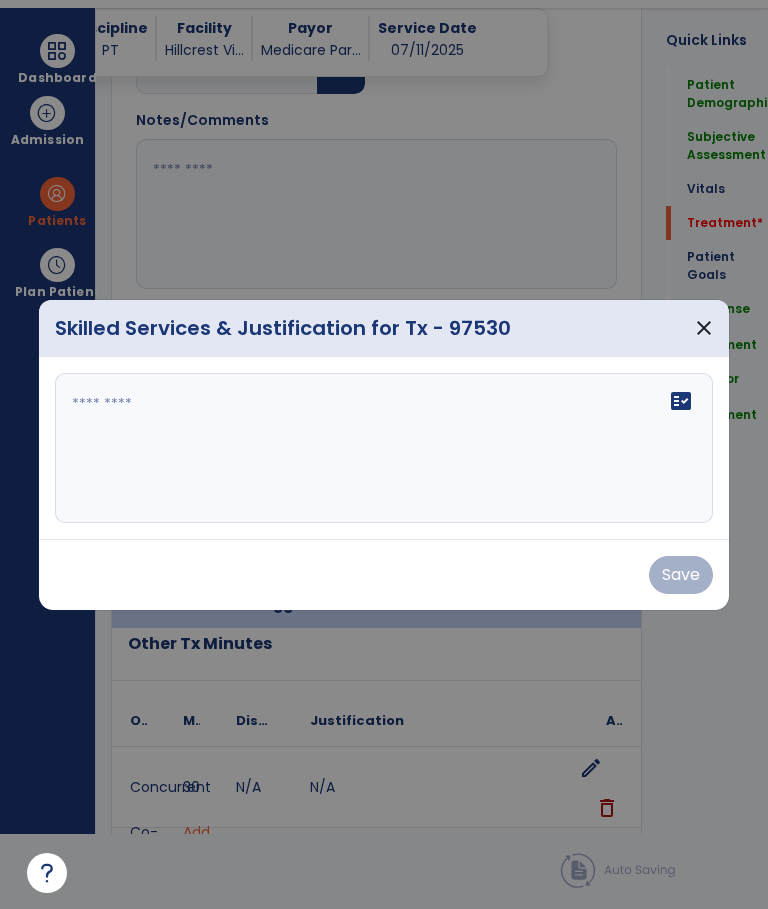 click at bounding box center [383, 448] 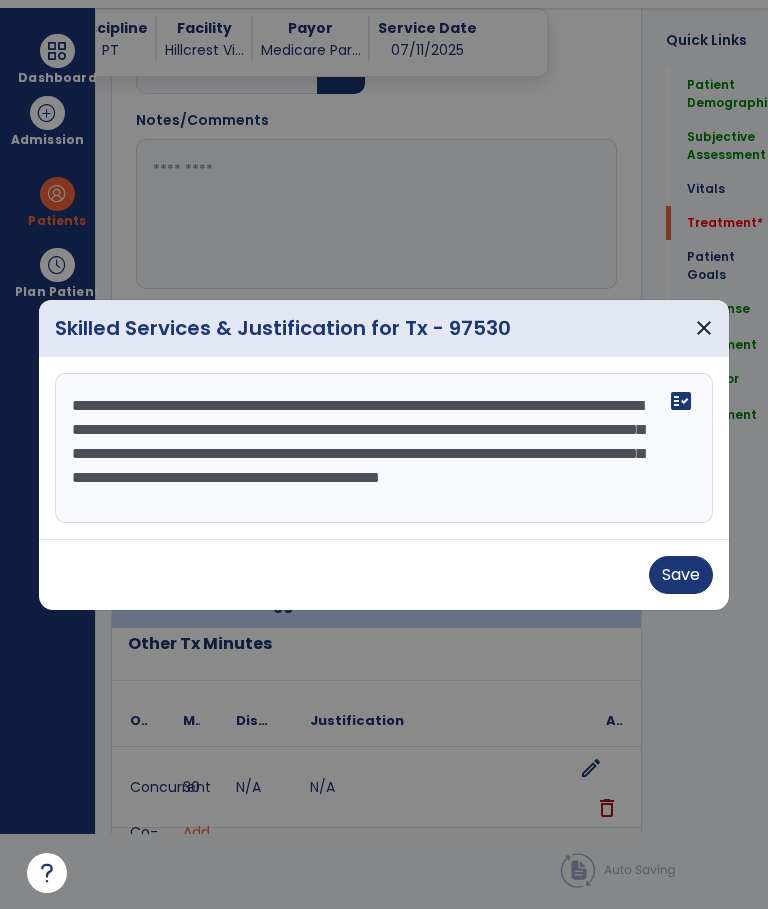 click on "**********" at bounding box center (383, 448) 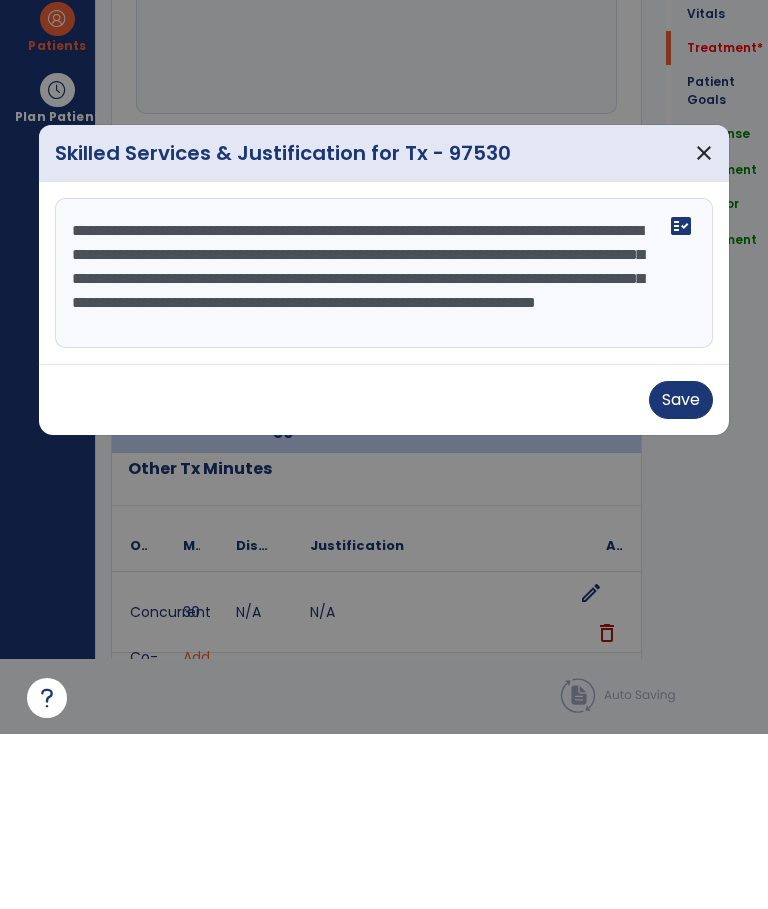 scroll, scrollTop: 16, scrollLeft: 0, axis: vertical 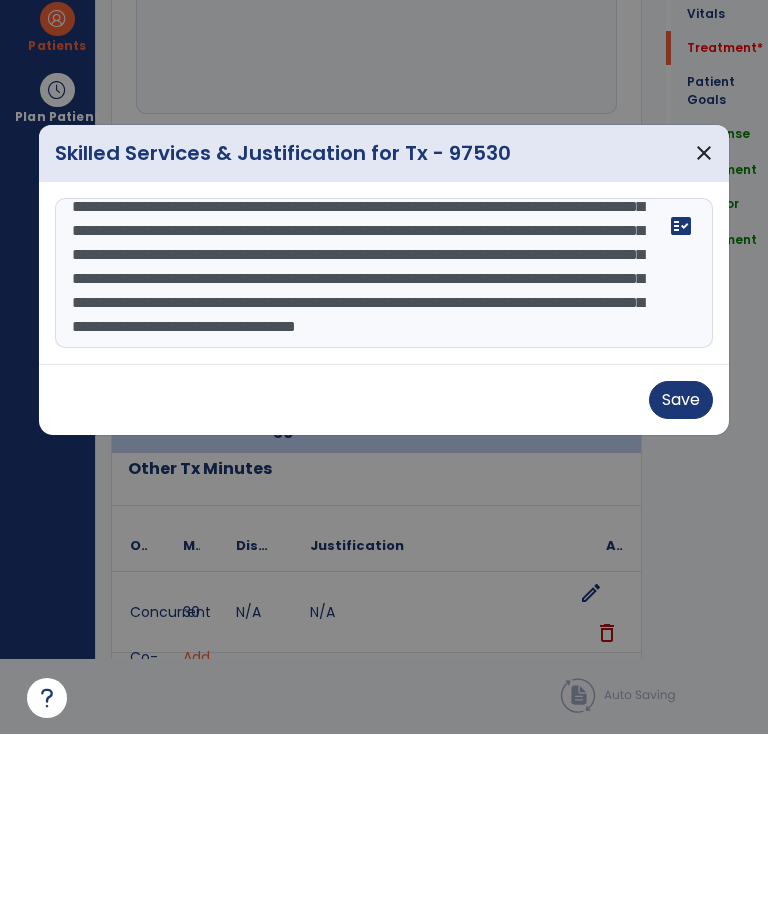 type on "**********" 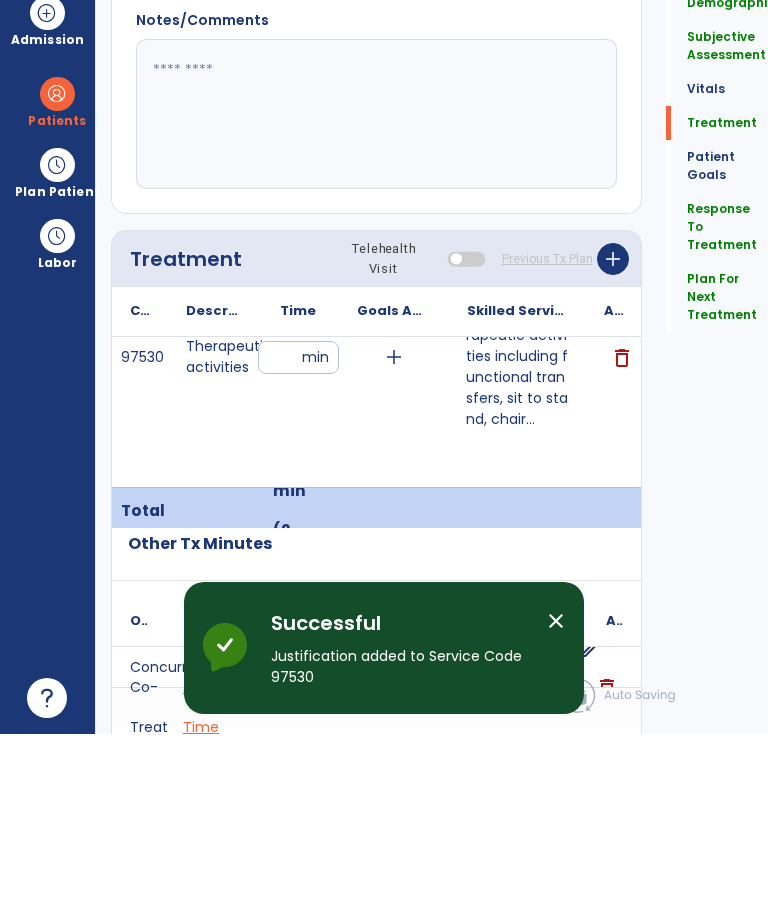 scroll, scrollTop: 75, scrollLeft: 0, axis: vertical 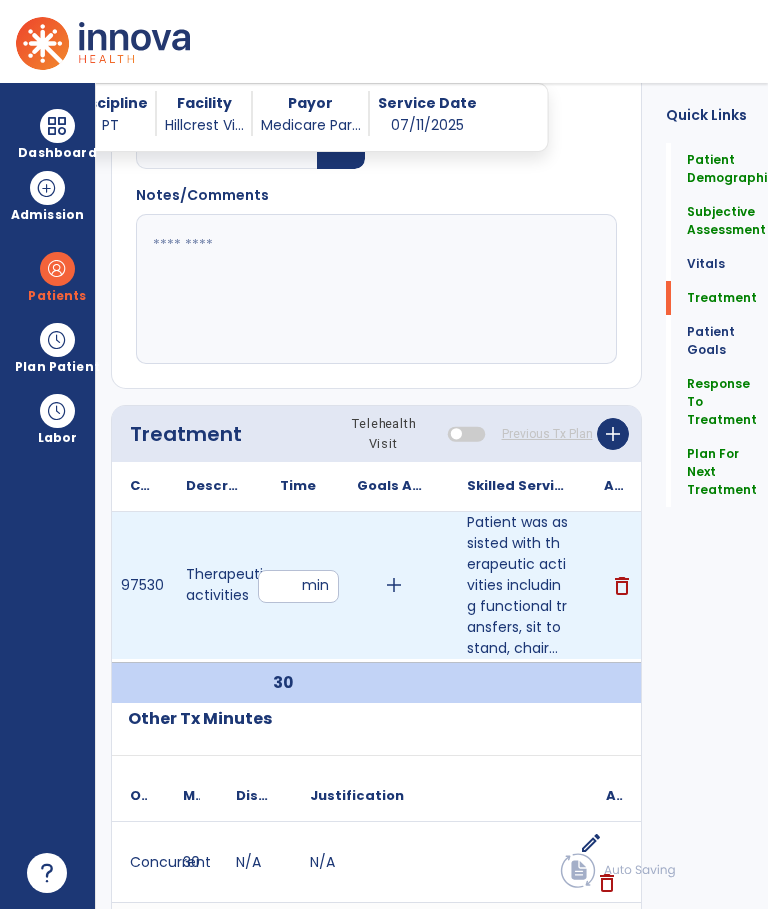 click on "add" at bounding box center (394, 585) 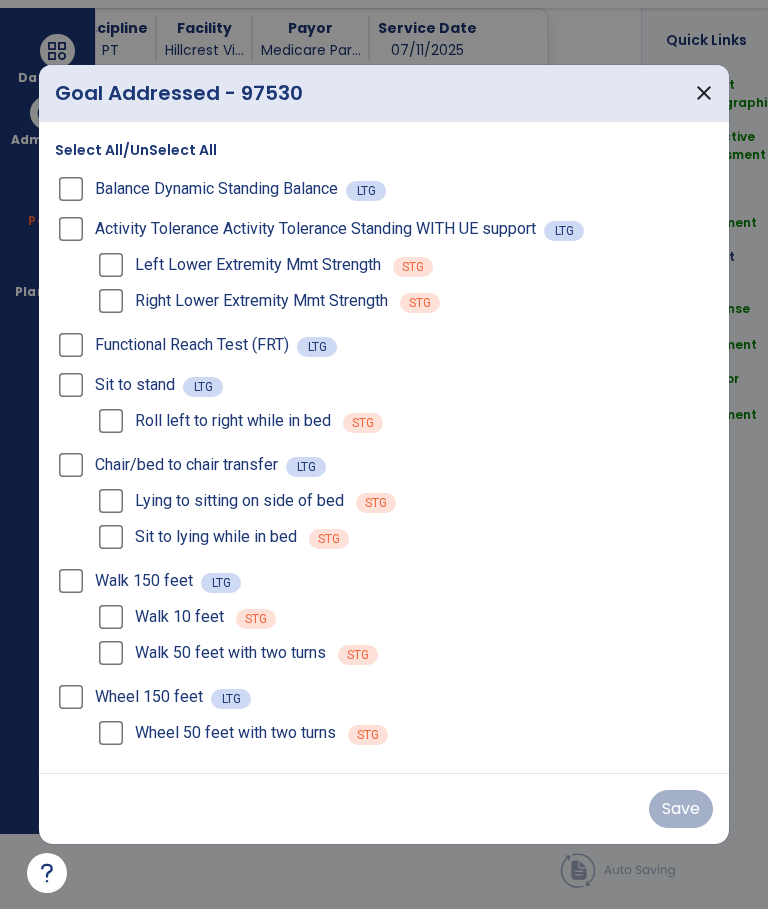 scroll, scrollTop: 0, scrollLeft: 0, axis: both 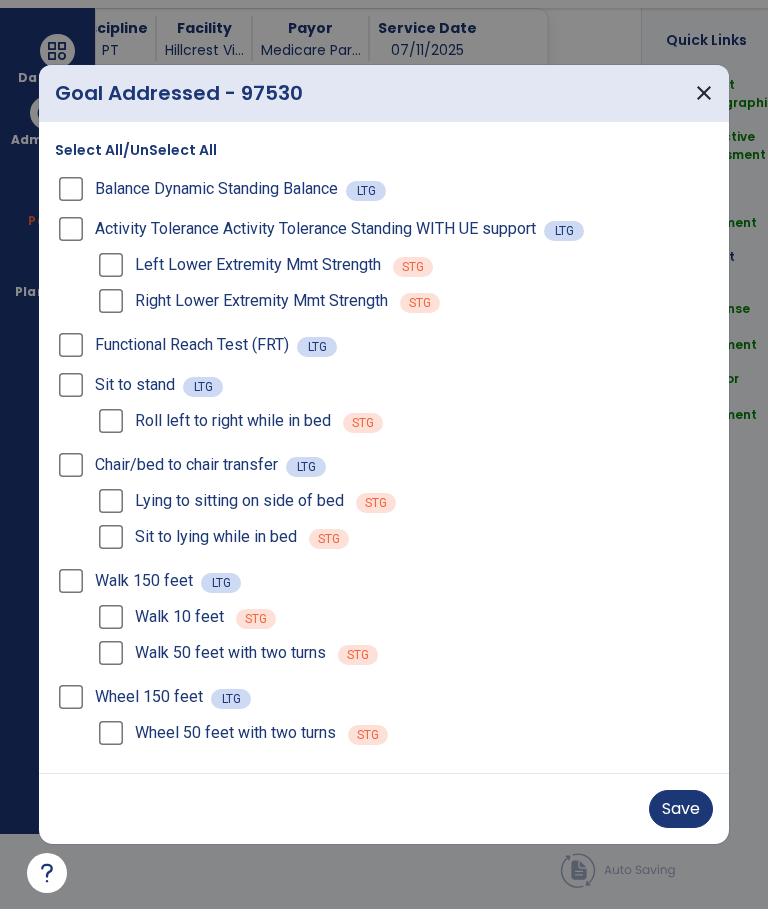 click on "Chair/bed to chair transfer  LTG" at bounding box center [383, 465] 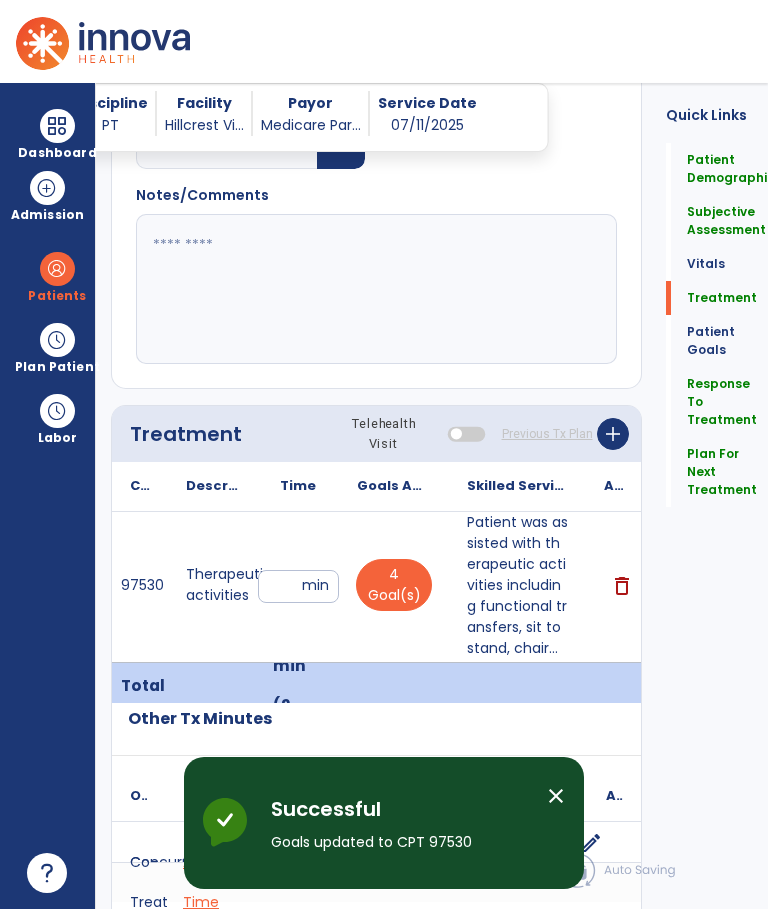 scroll, scrollTop: 75, scrollLeft: 0, axis: vertical 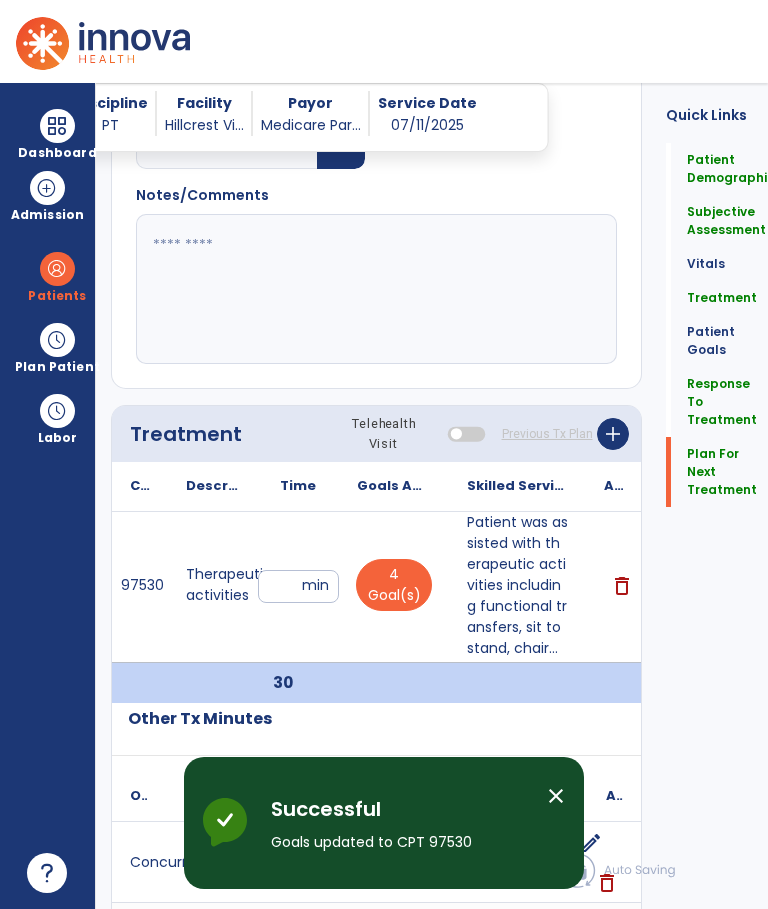 click on "Plan For Next Treatment" 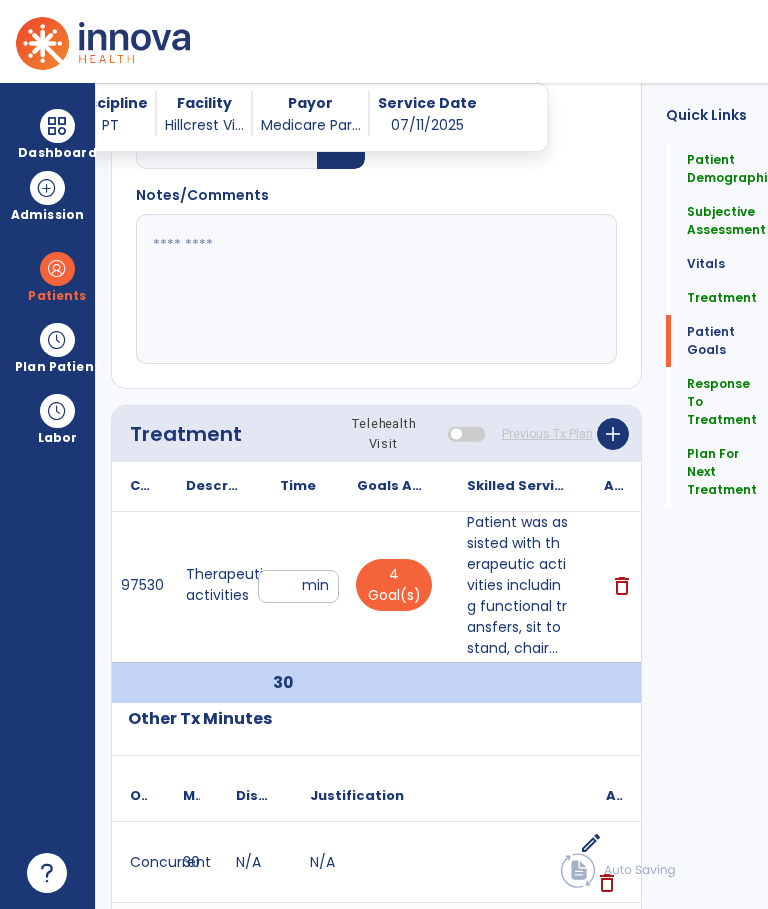 scroll, scrollTop: 5425, scrollLeft: 0, axis: vertical 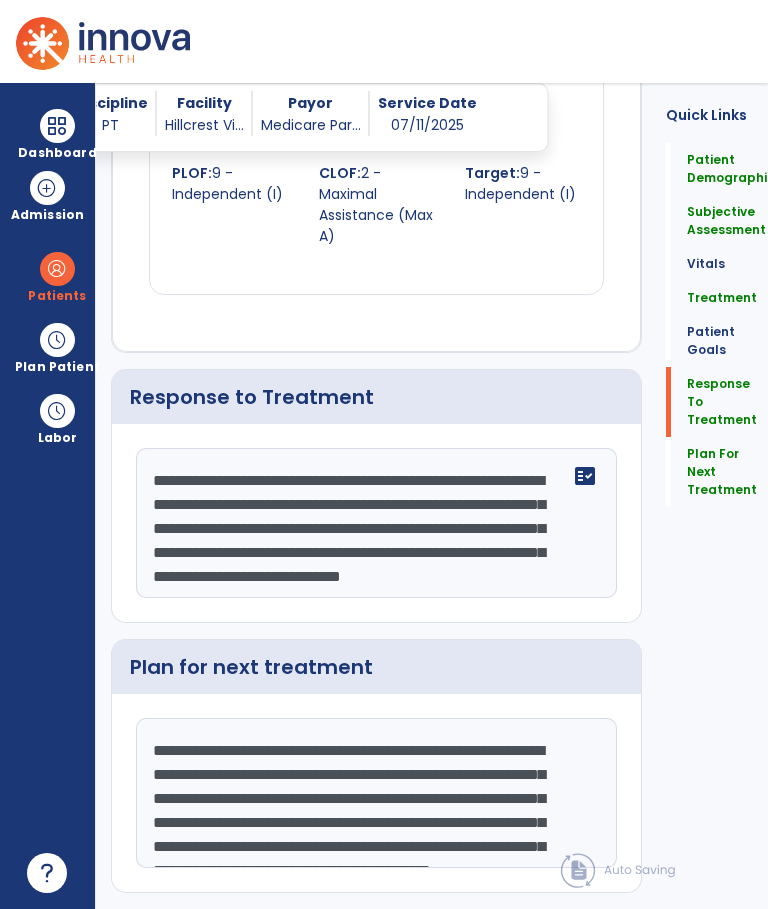 click on "Sign Doc" 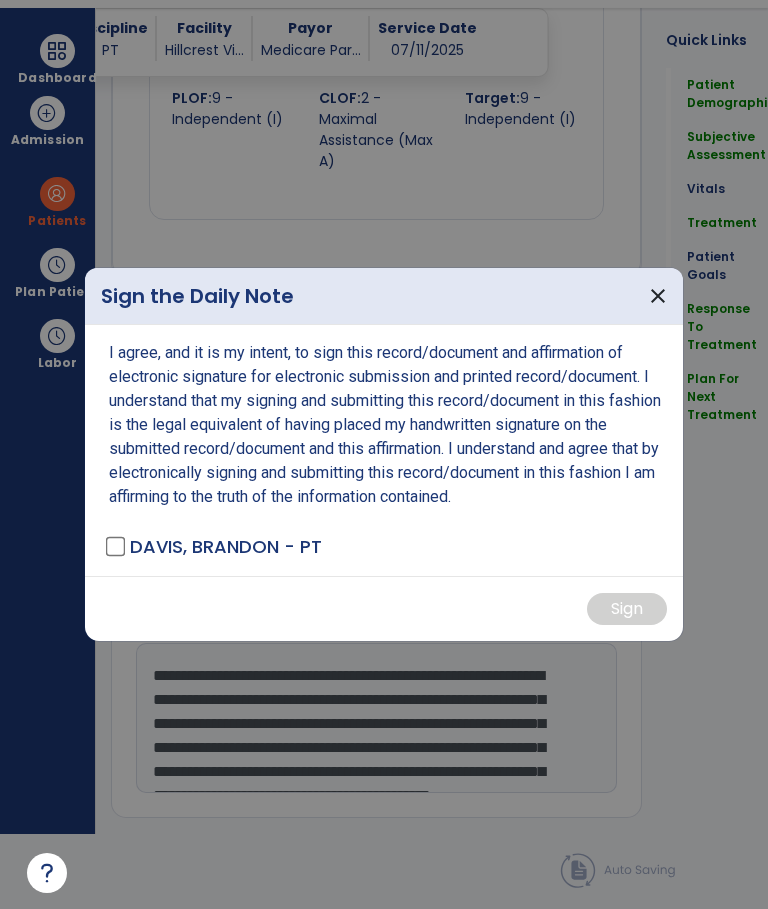 scroll, scrollTop: 0, scrollLeft: 0, axis: both 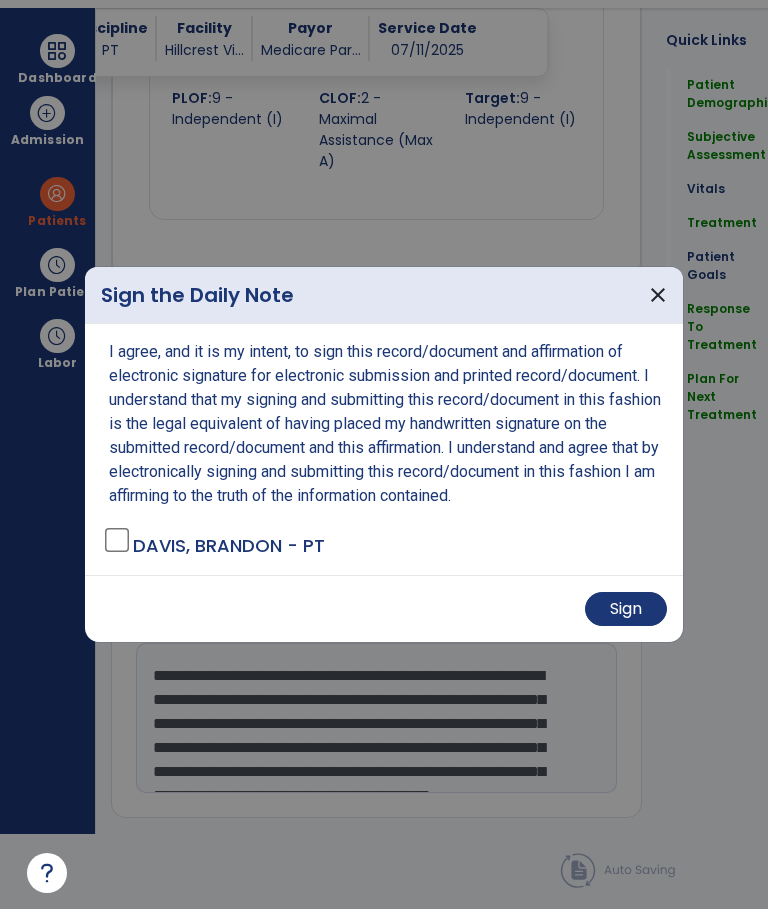 click on "Sign" at bounding box center (626, 609) 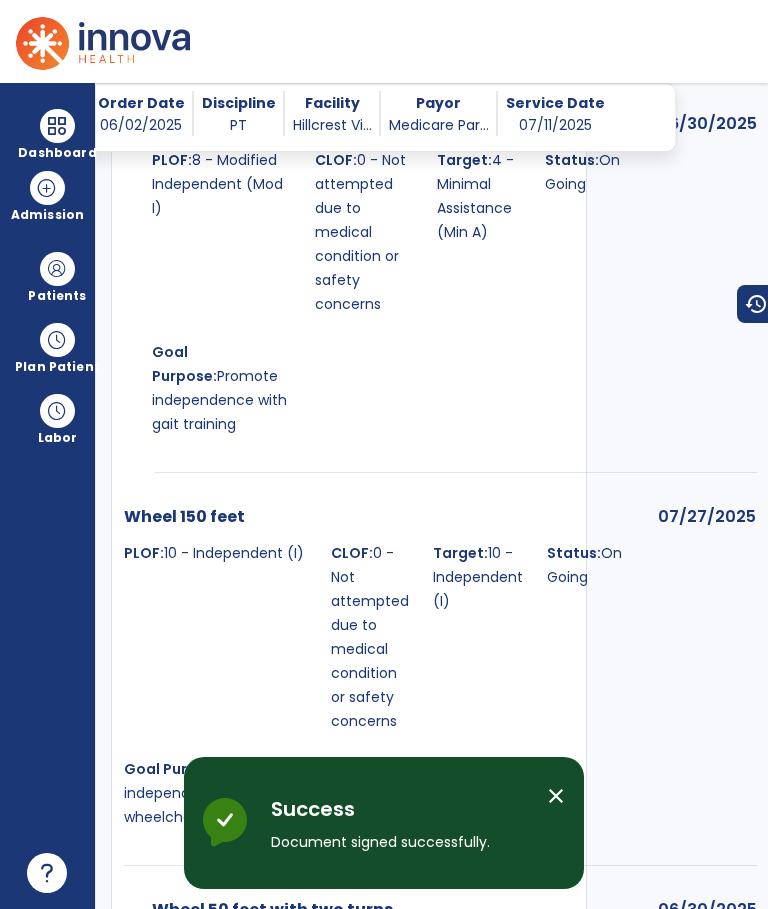 scroll, scrollTop: 75, scrollLeft: 0, axis: vertical 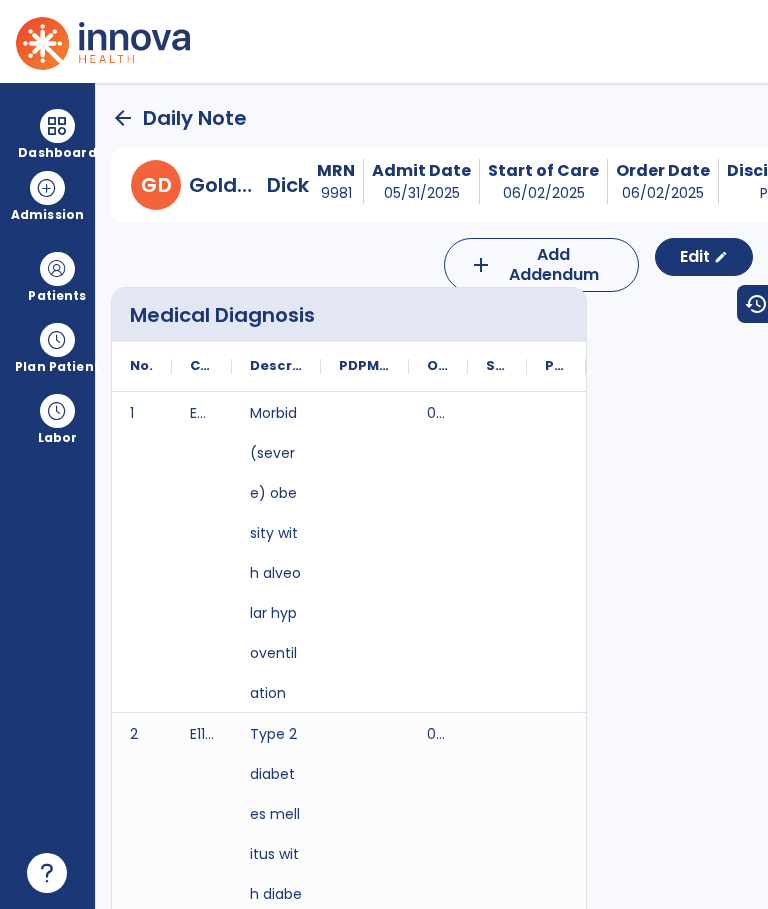 click on "arrow_back" 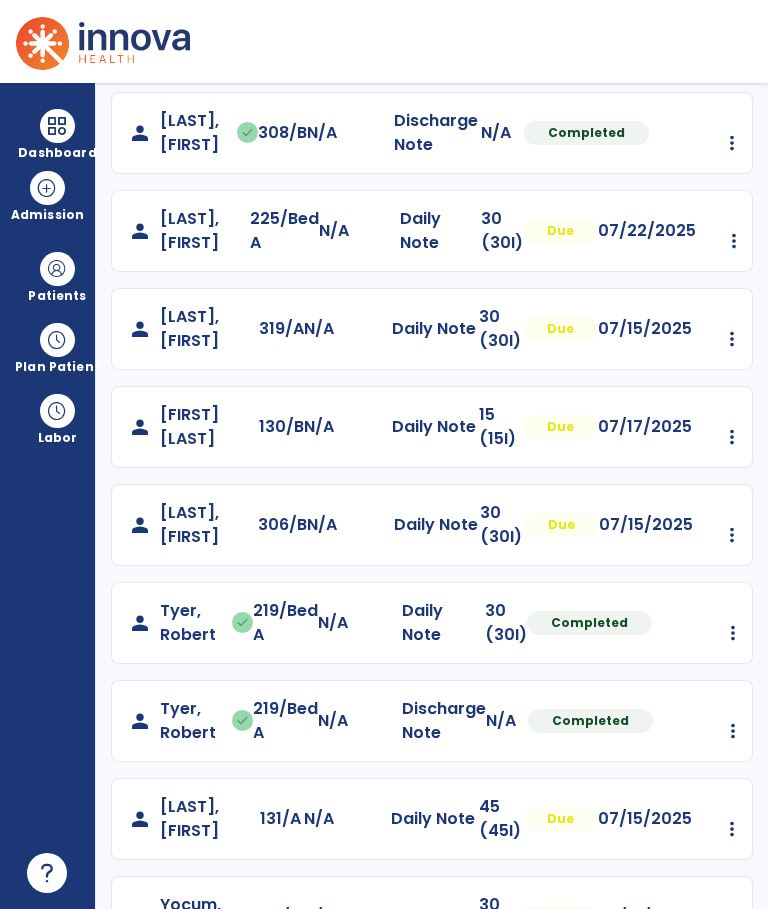 scroll, scrollTop: 1210, scrollLeft: 0, axis: vertical 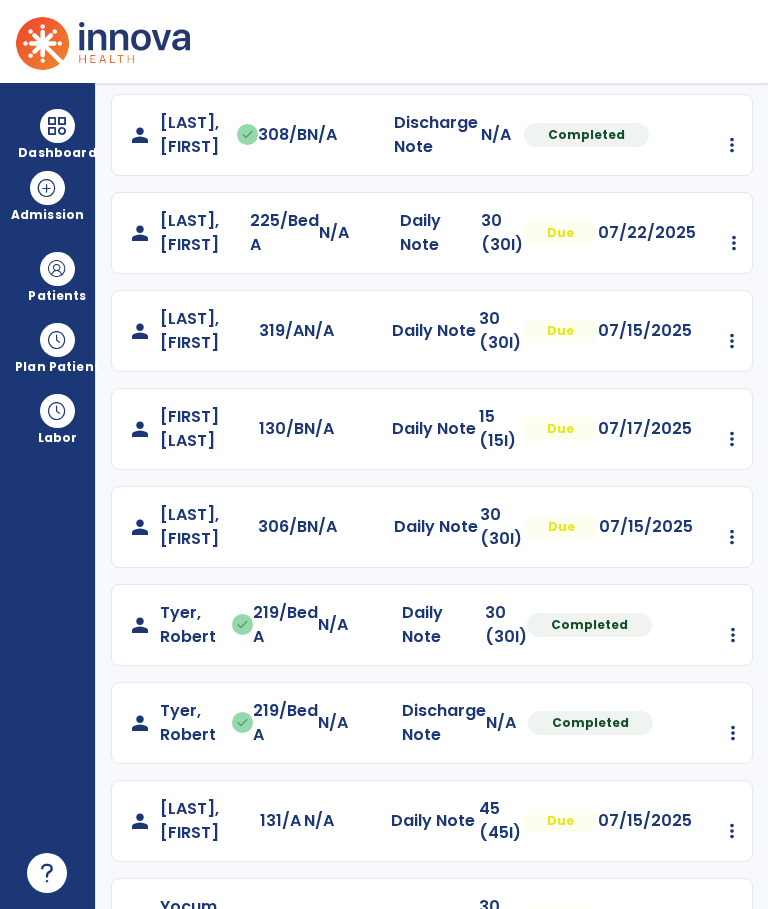 click on "person   [NAME], [ADDRESS]  N/A  Daily Note   30 (30I)  Due 07/15/2025  Mark Visit As Complete   Reset Note   Open Document   G + C Mins" 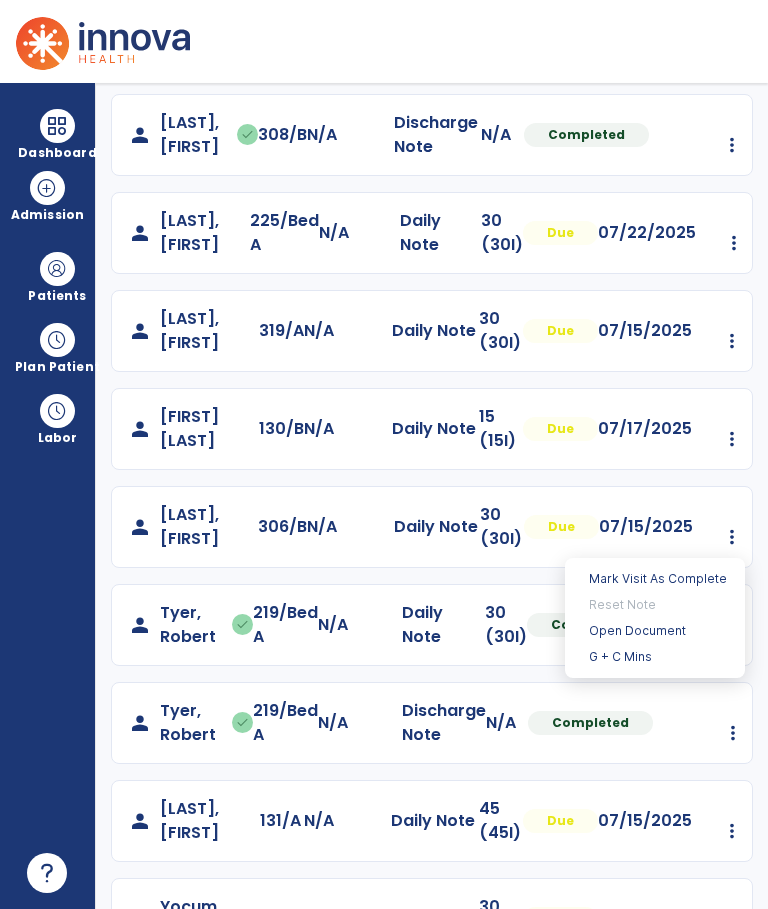 click on "Open Document" at bounding box center (655, 631) 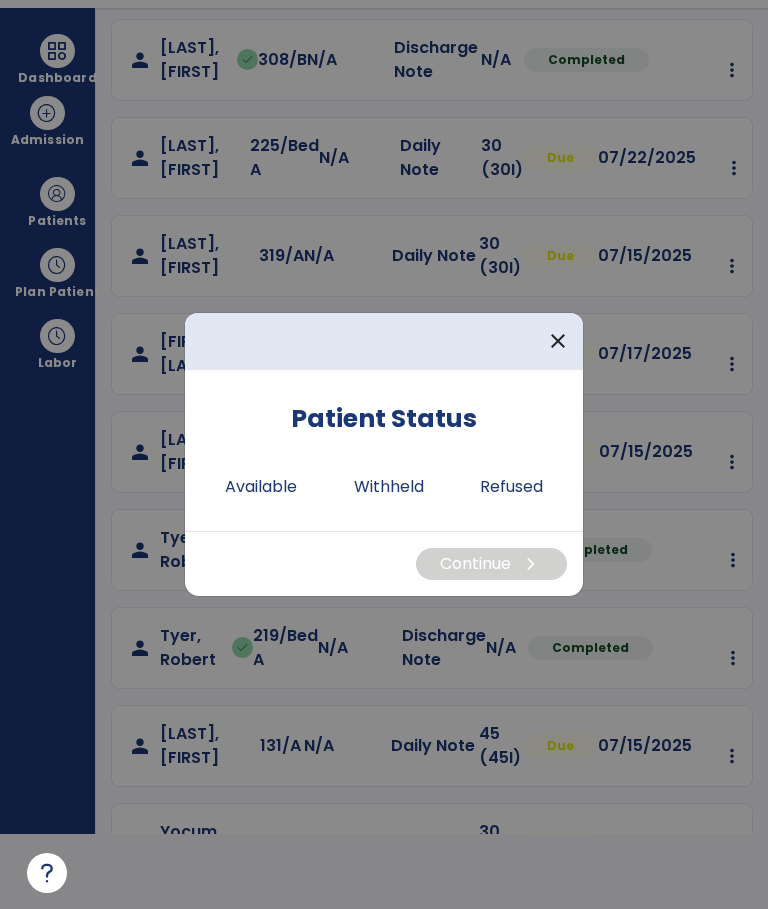 scroll, scrollTop: 0, scrollLeft: 0, axis: both 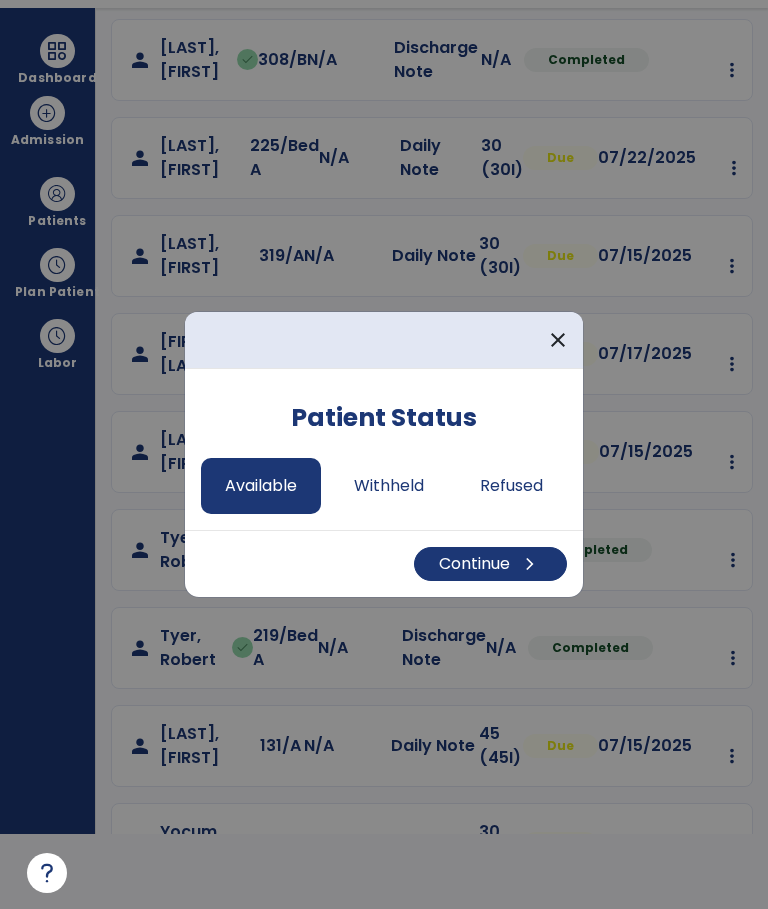 click on "Continue   chevron_right" at bounding box center [490, 564] 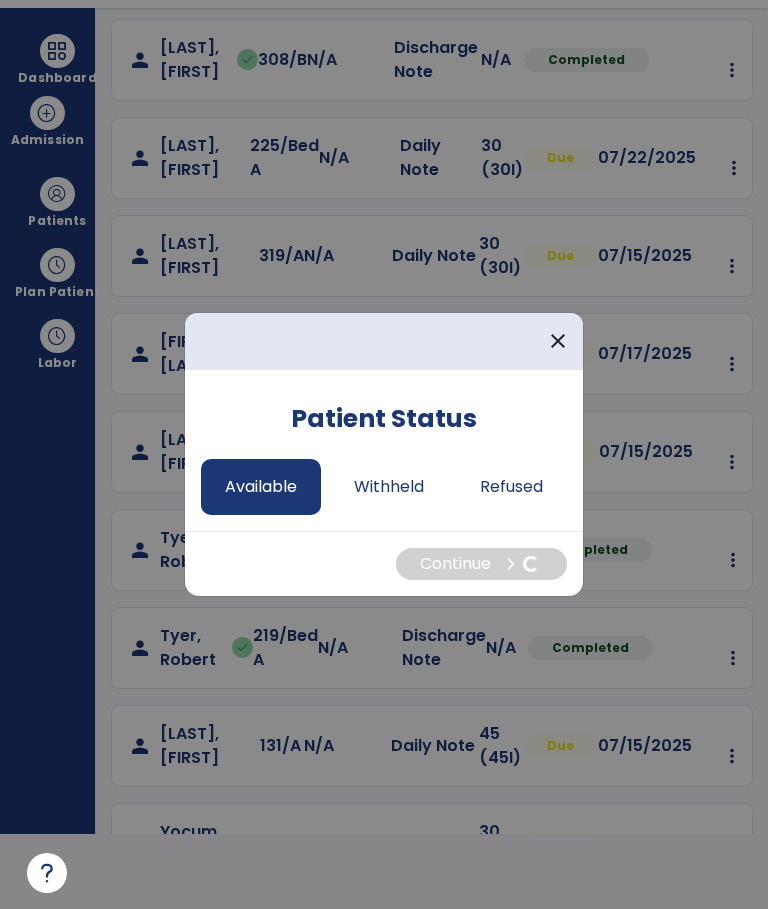 select on "*" 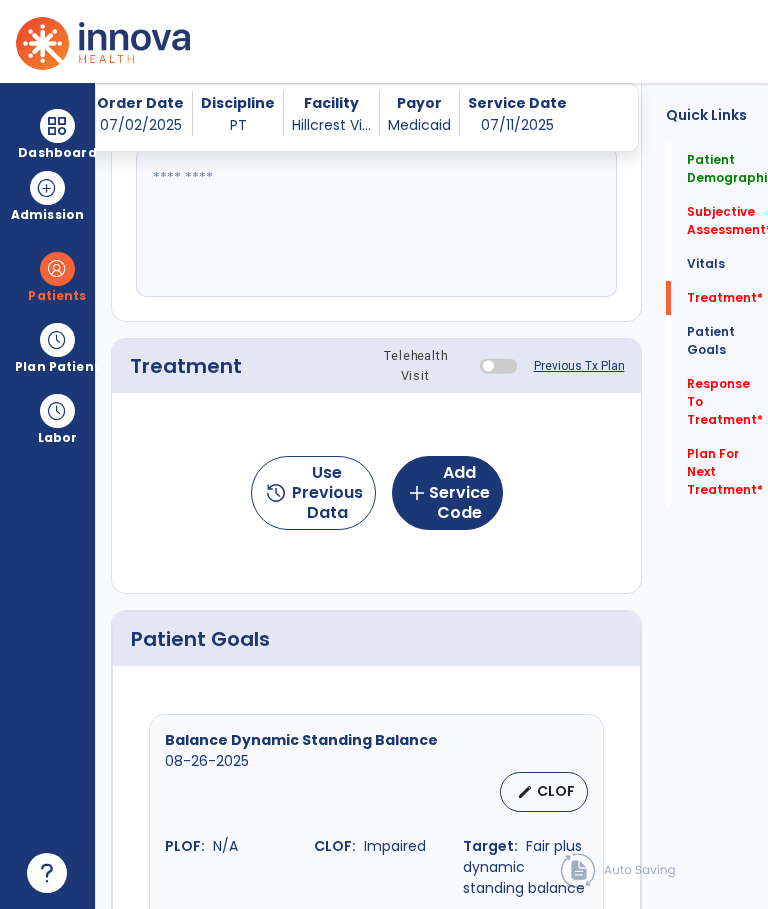 scroll, scrollTop: 75, scrollLeft: 0, axis: vertical 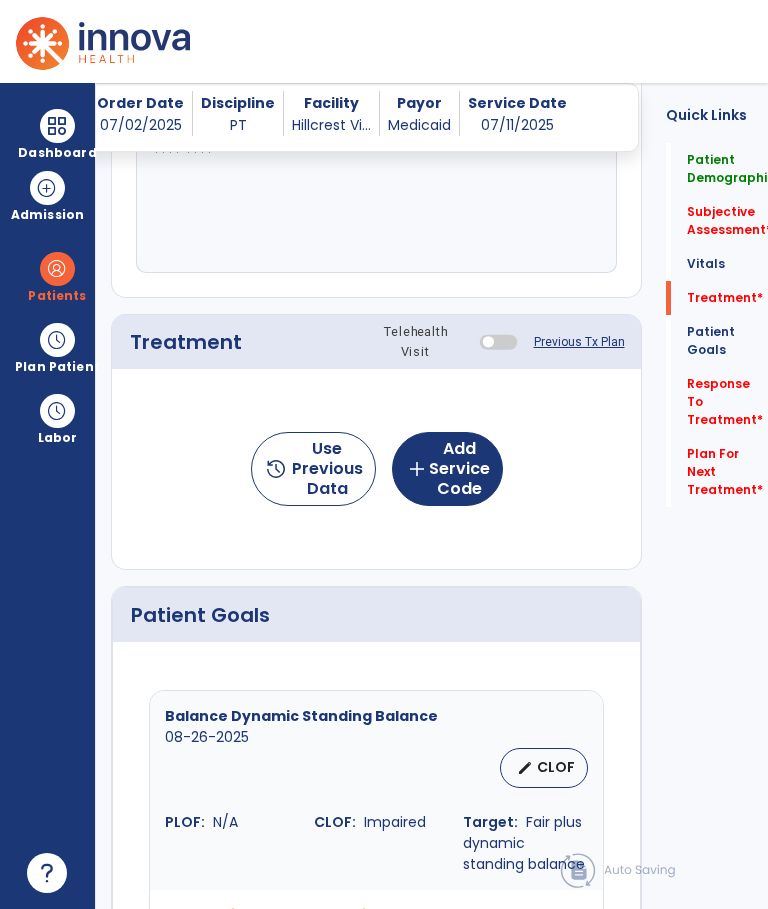 click on "Treatment Telehealth Visit  Previous Tx Plan" 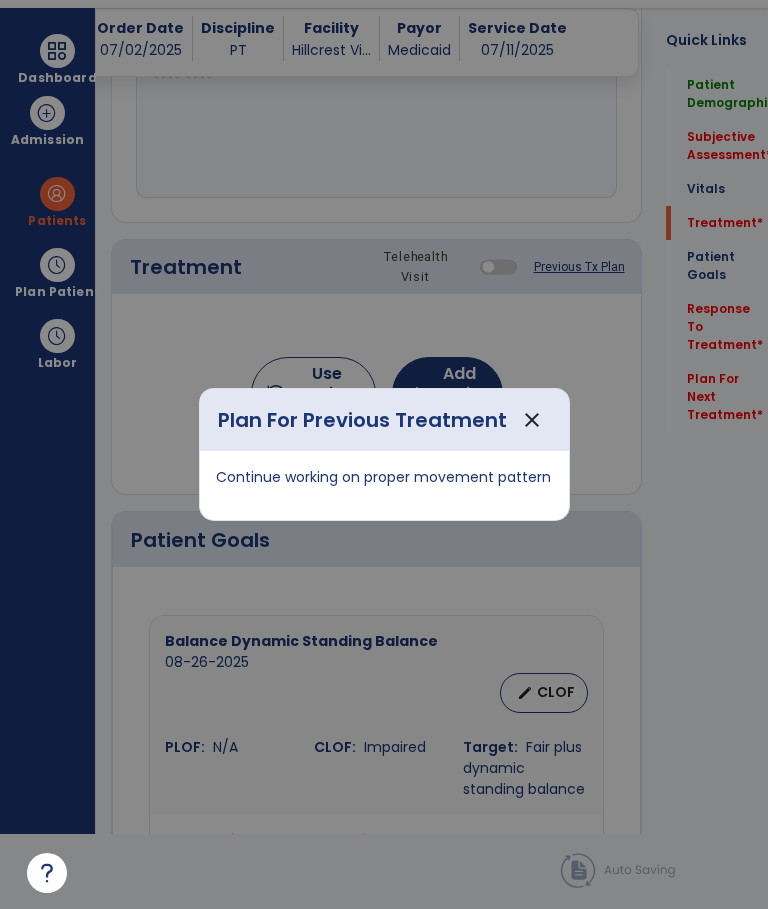 scroll, scrollTop: 0, scrollLeft: 0, axis: both 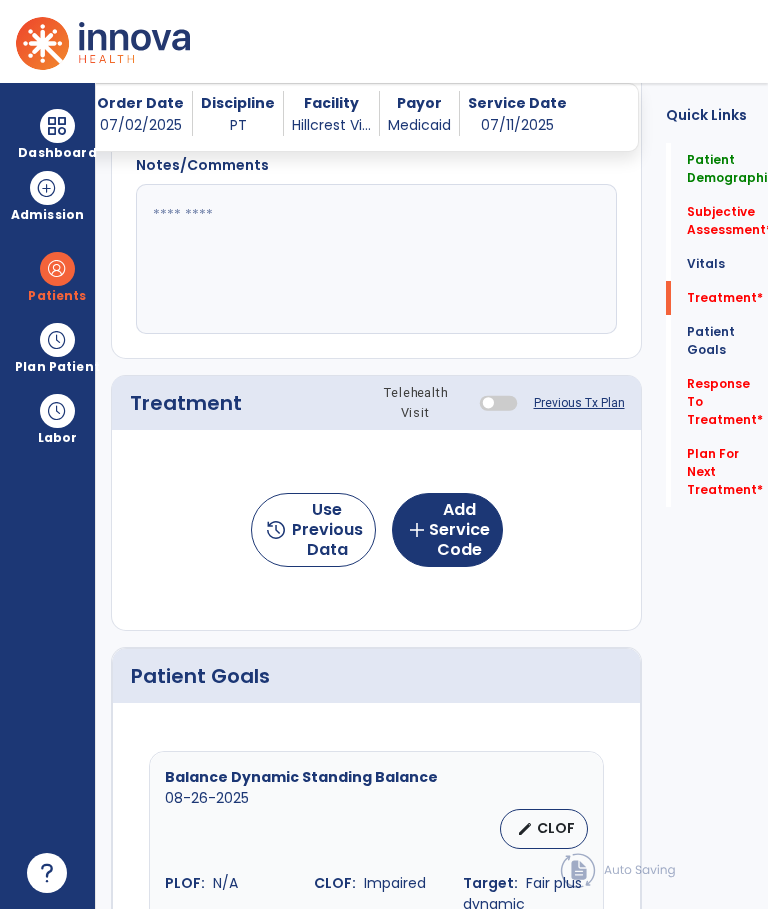 click on "add  Add Service Code" 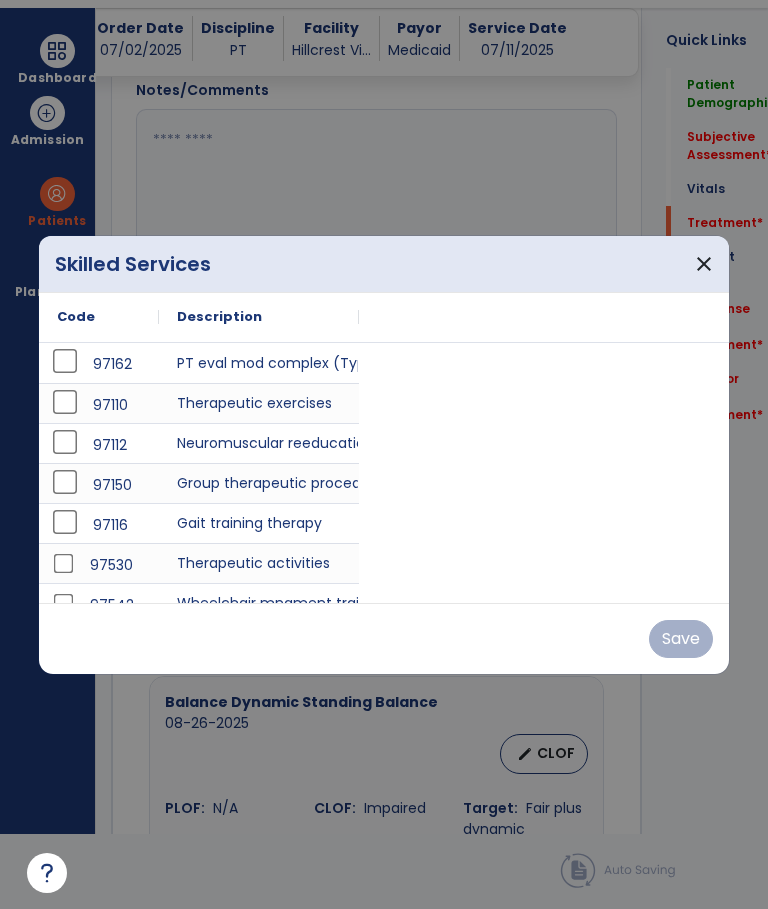 scroll, scrollTop: 0, scrollLeft: 0, axis: both 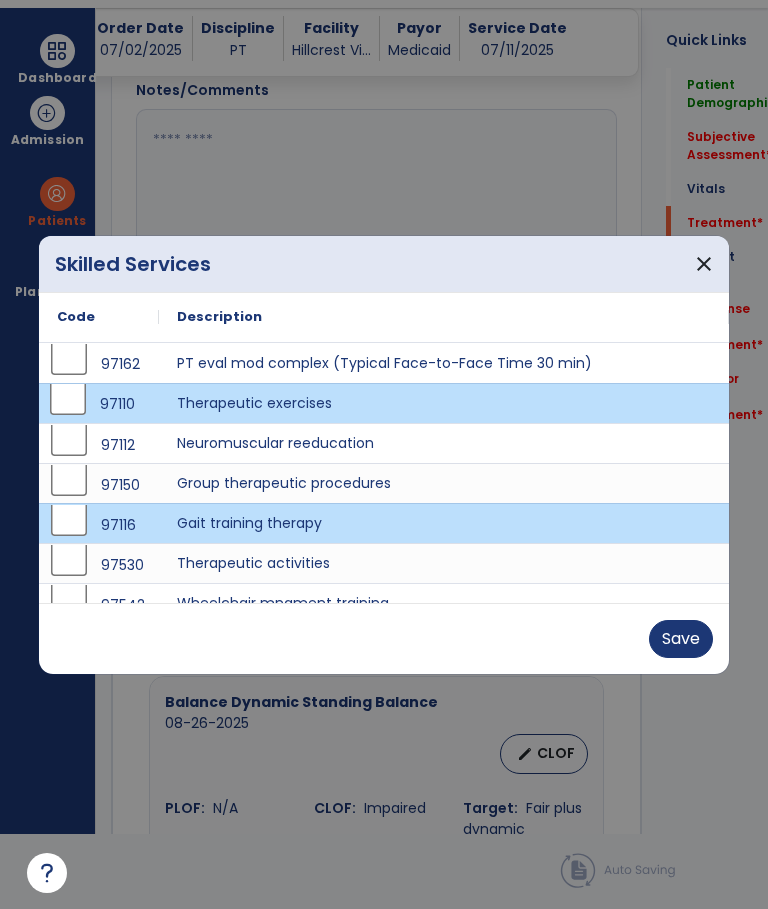 click on "Save" at bounding box center [681, 639] 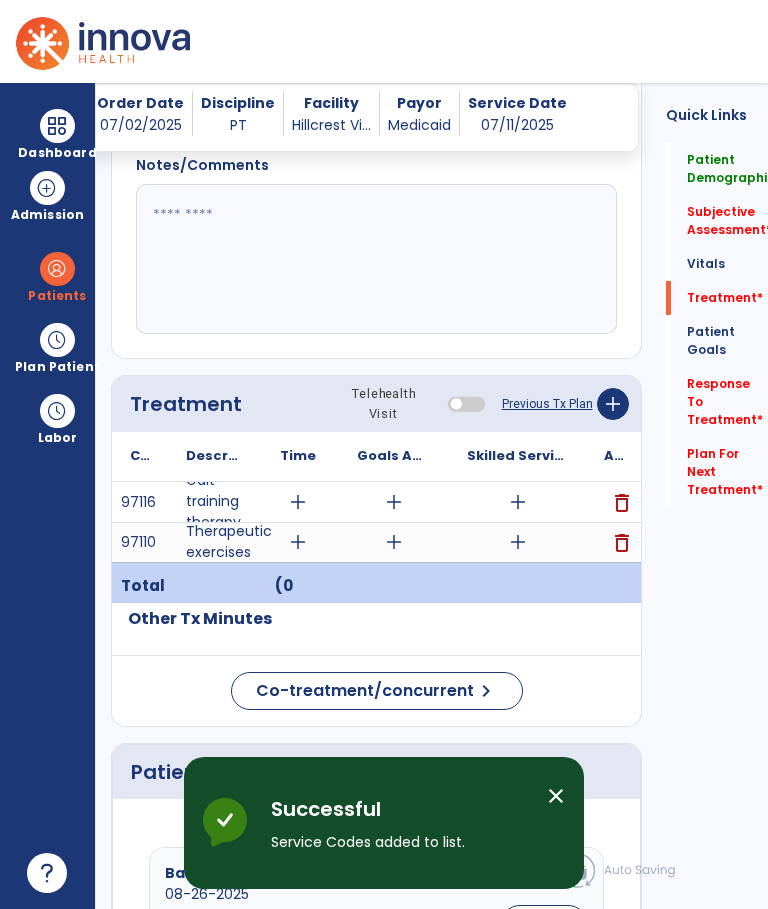 scroll, scrollTop: 75, scrollLeft: 0, axis: vertical 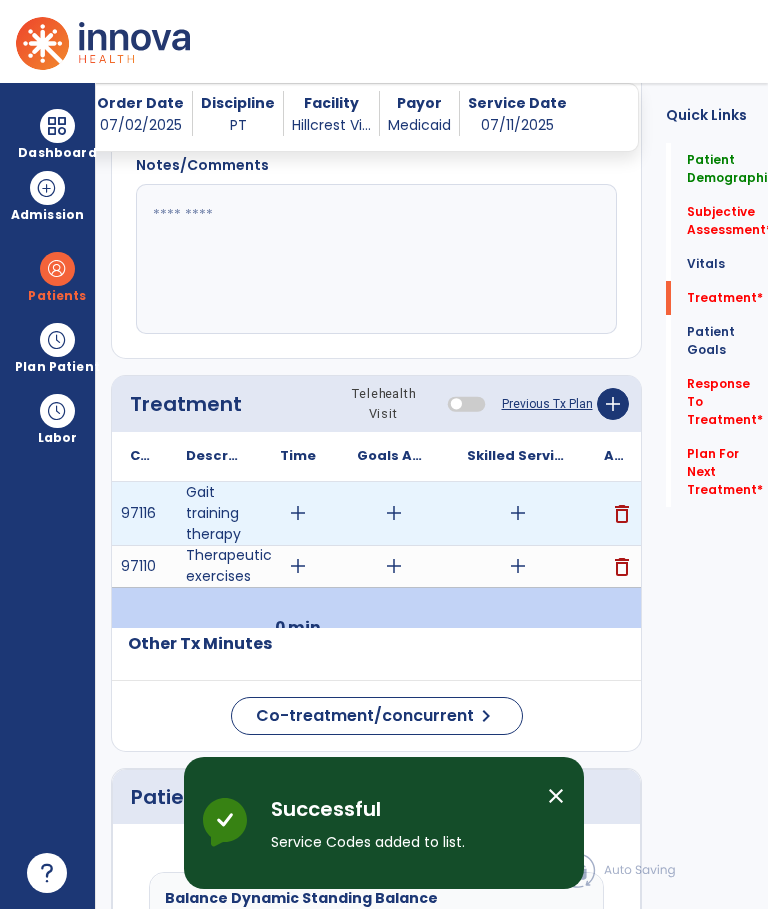 click on "add" at bounding box center (298, 513) 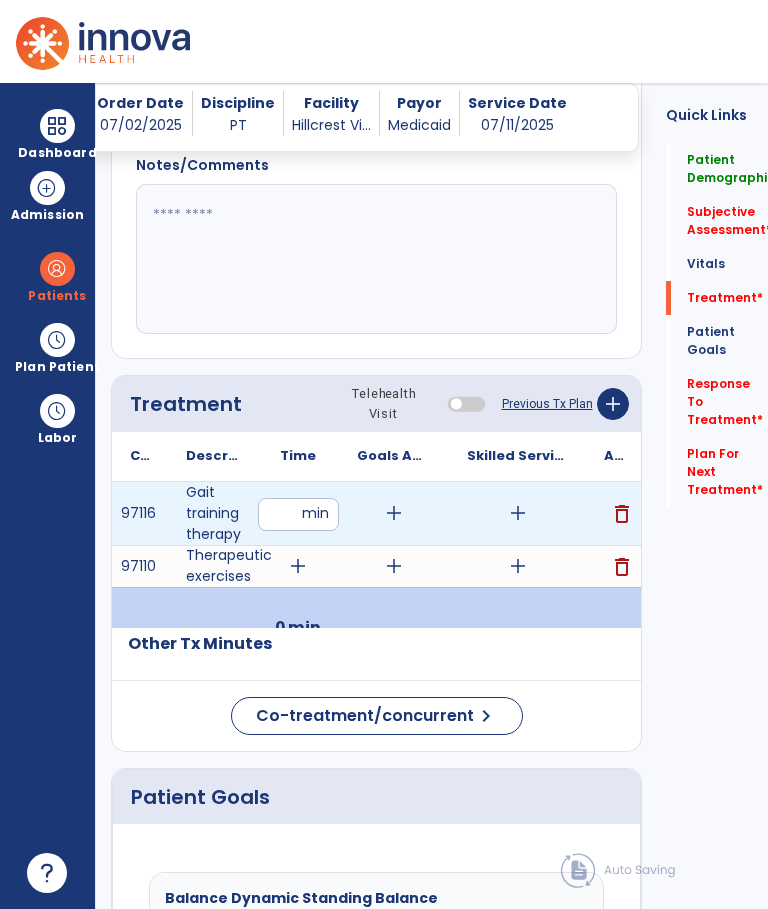 scroll, scrollTop: 6, scrollLeft: 0, axis: vertical 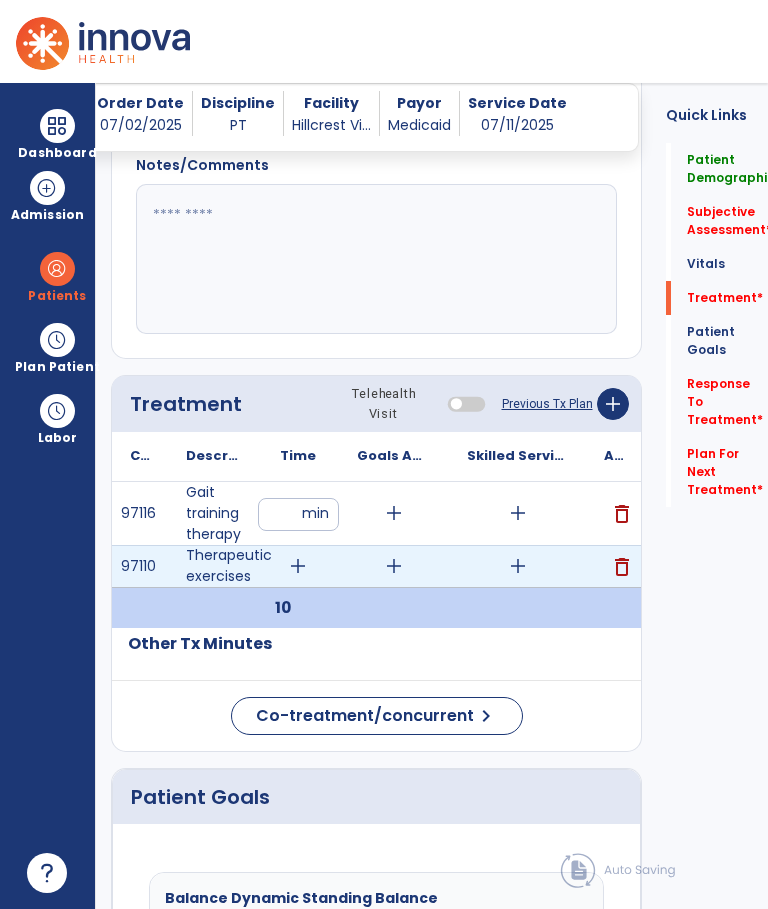 click on "add" at bounding box center (298, 566) 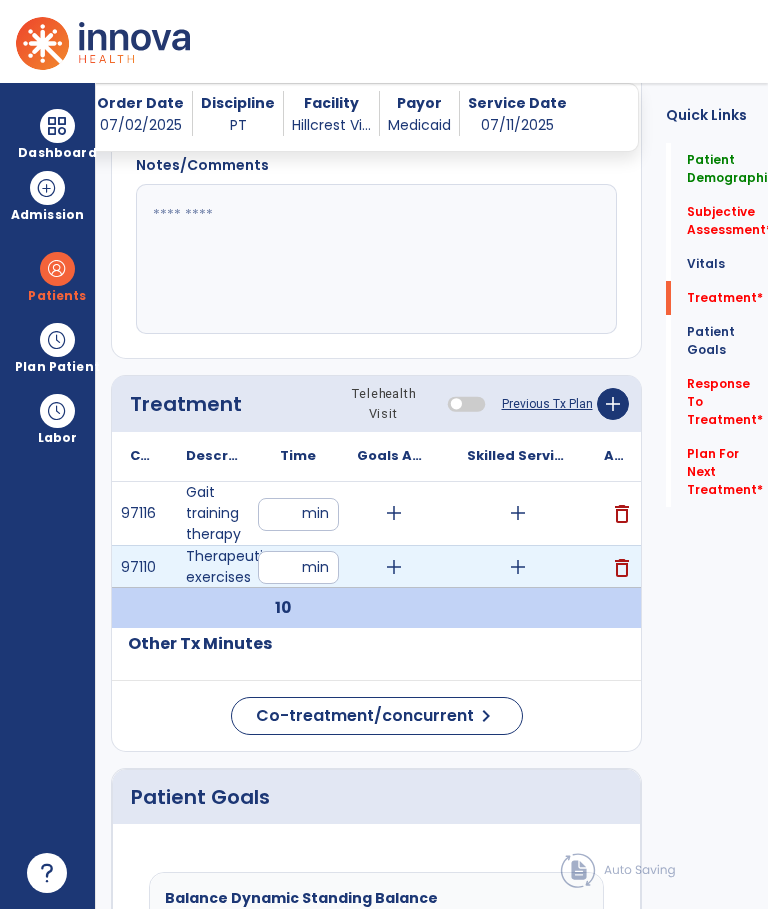 scroll, scrollTop: 6, scrollLeft: 0, axis: vertical 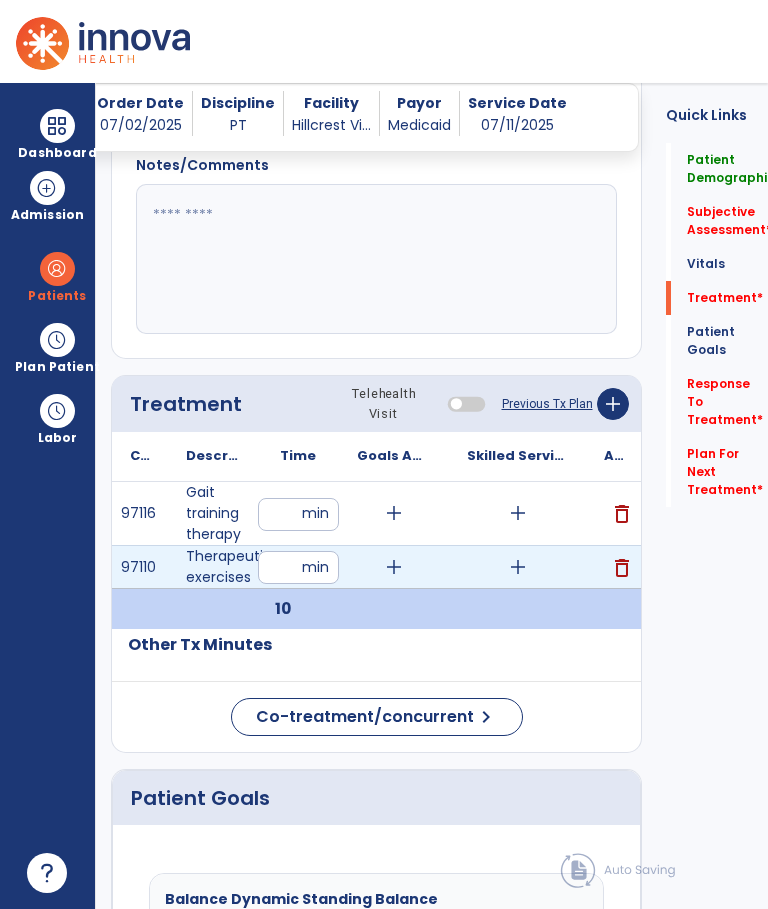 click at bounding box center [298, 567] 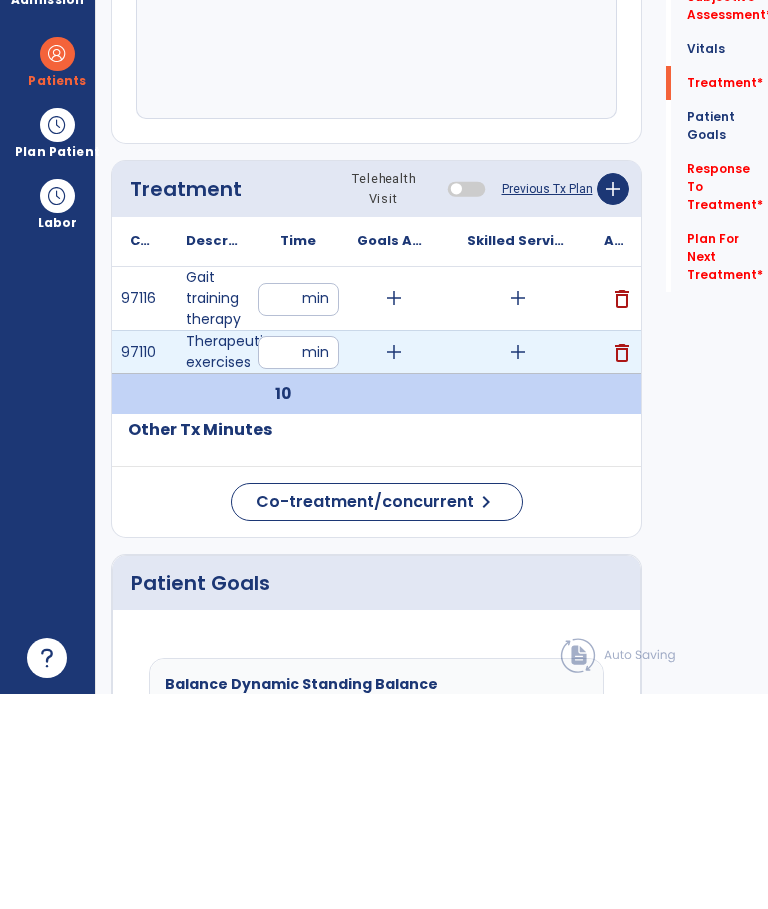 type on "**" 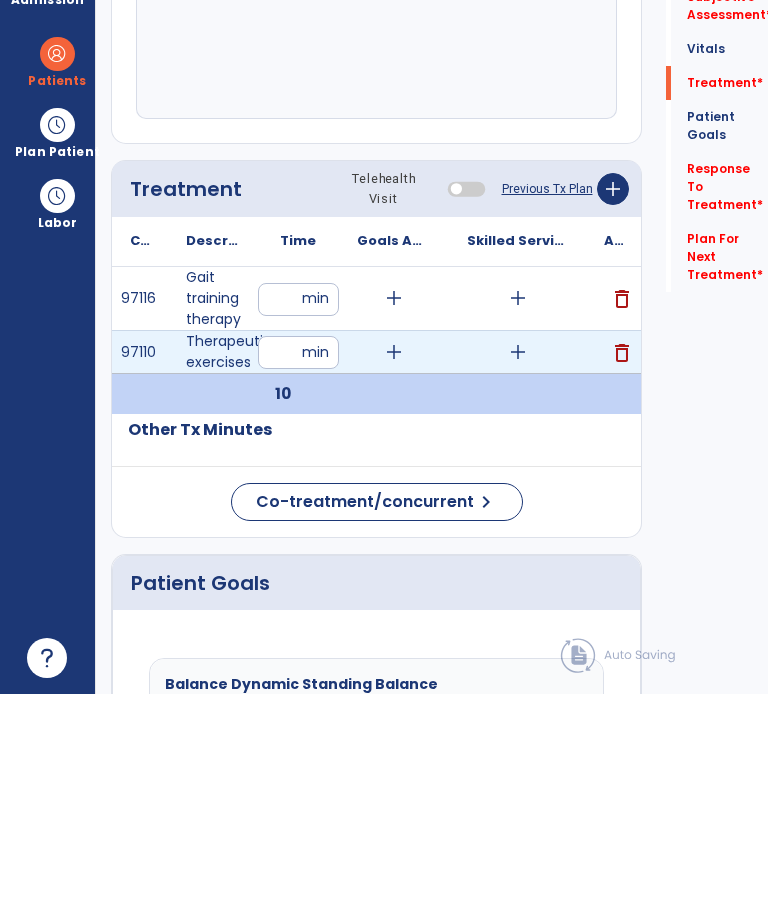 click on "Treatment Telehealth Visit  Previous Tx Plan   add
Code
Description
Time" 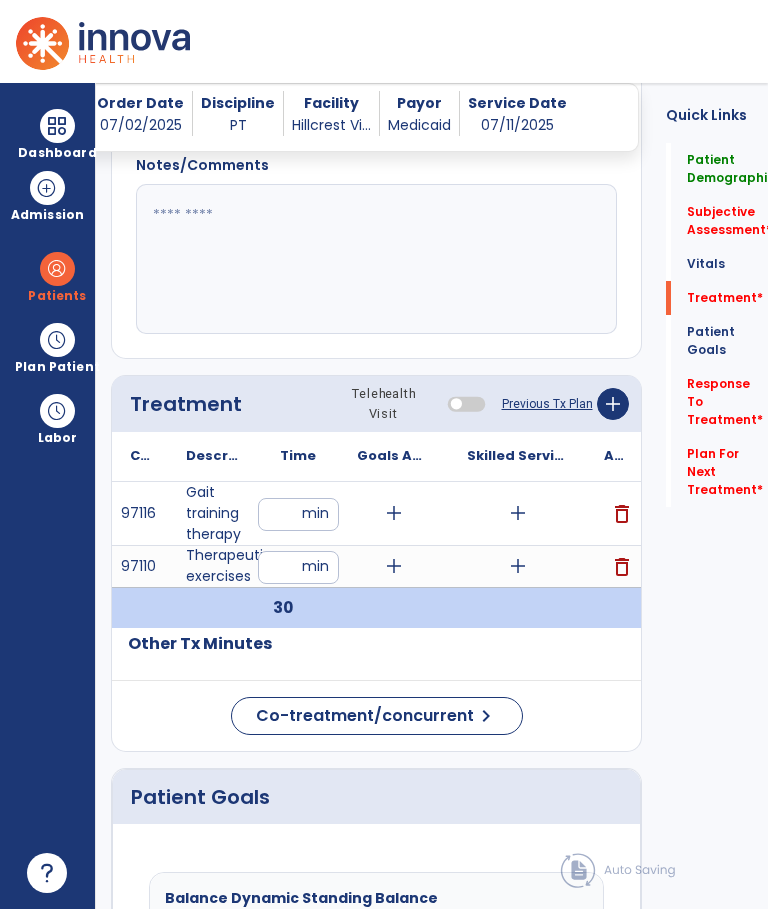 click on "Co-treatment/concurrent" 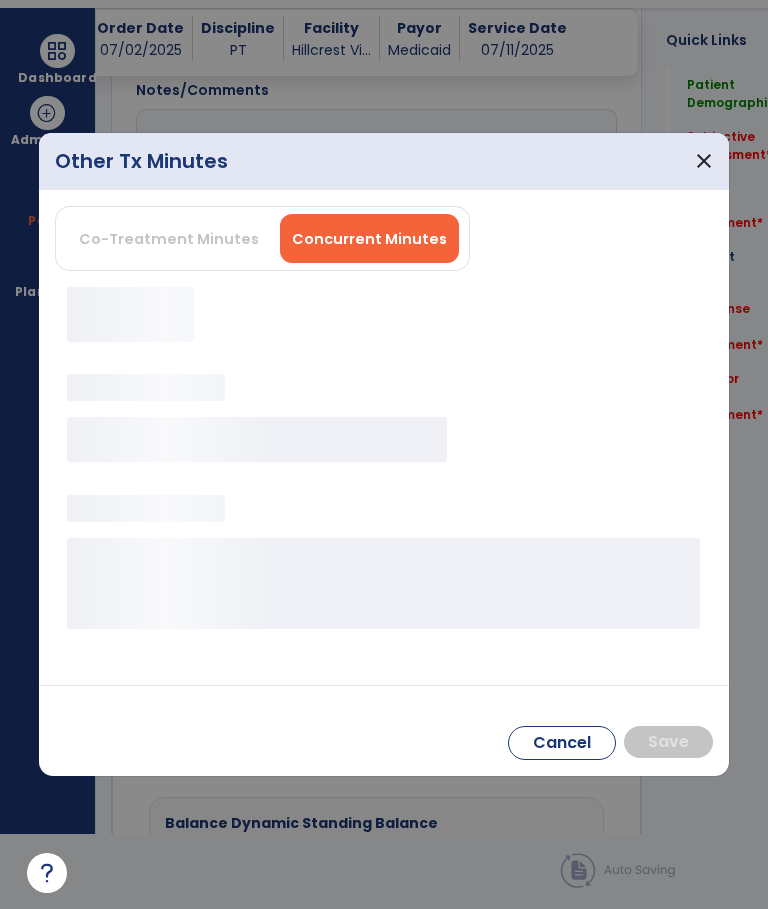 scroll, scrollTop: 0, scrollLeft: 0, axis: both 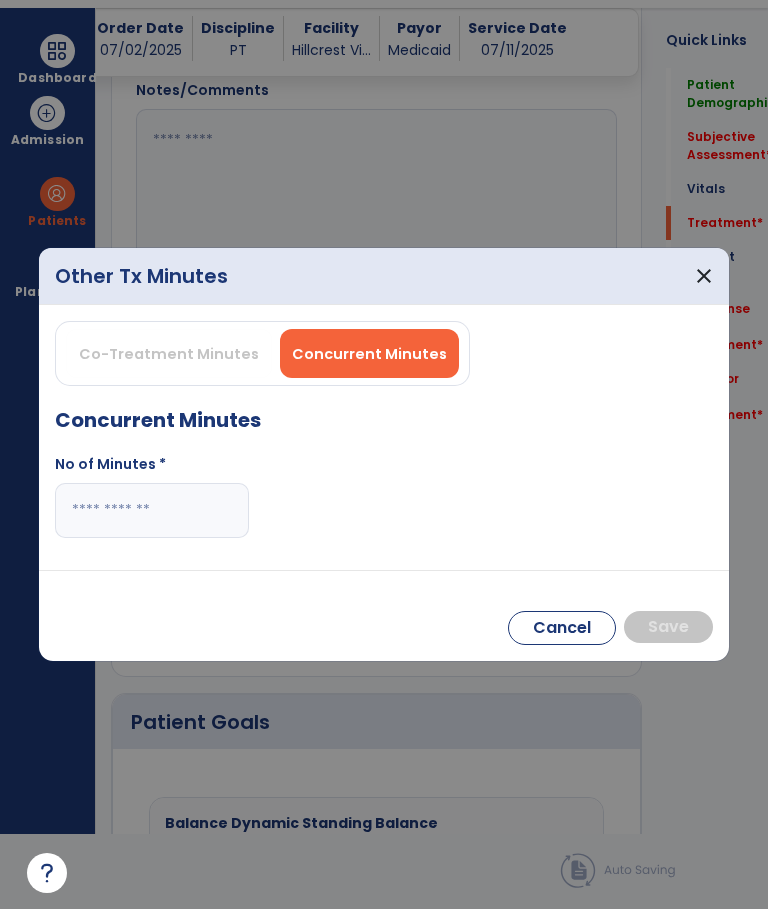 click at bounding box center (152, 510) 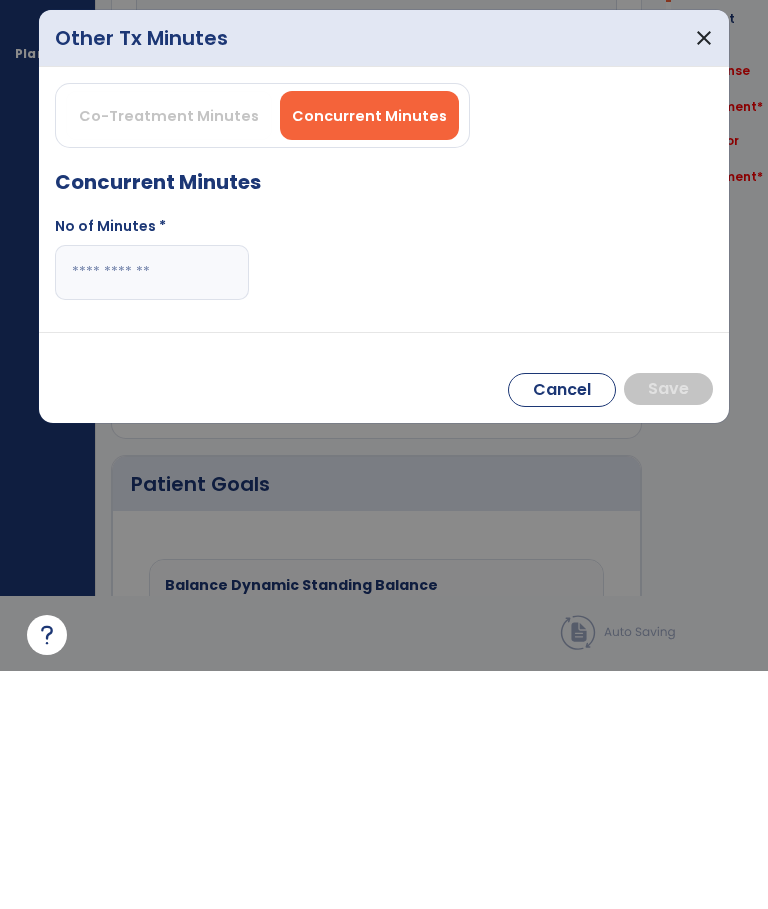 type on "*" 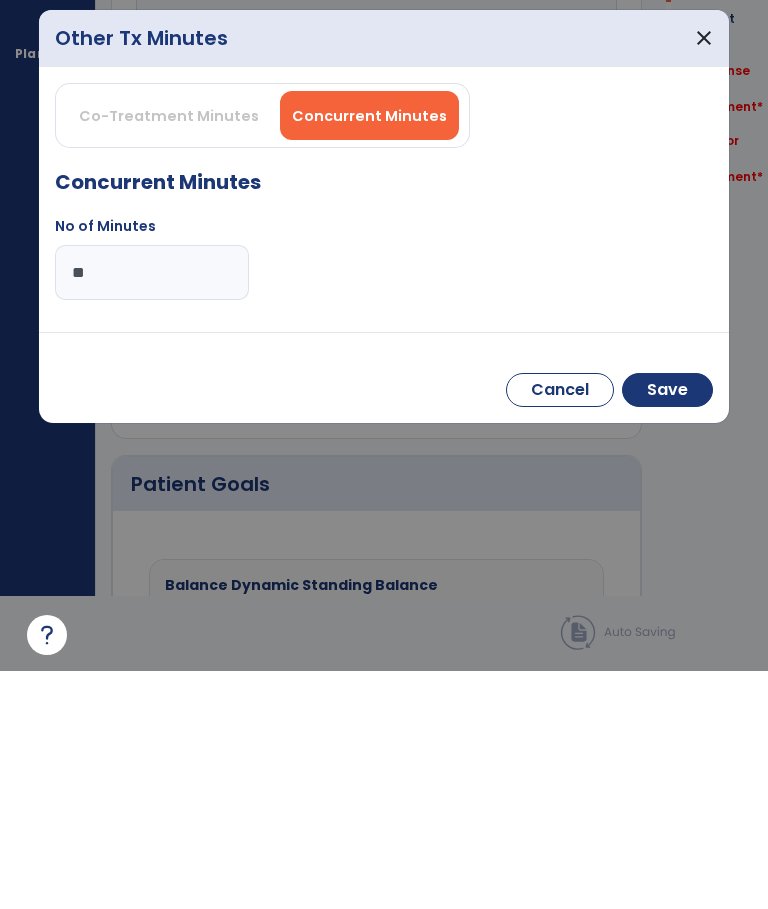type on "**" 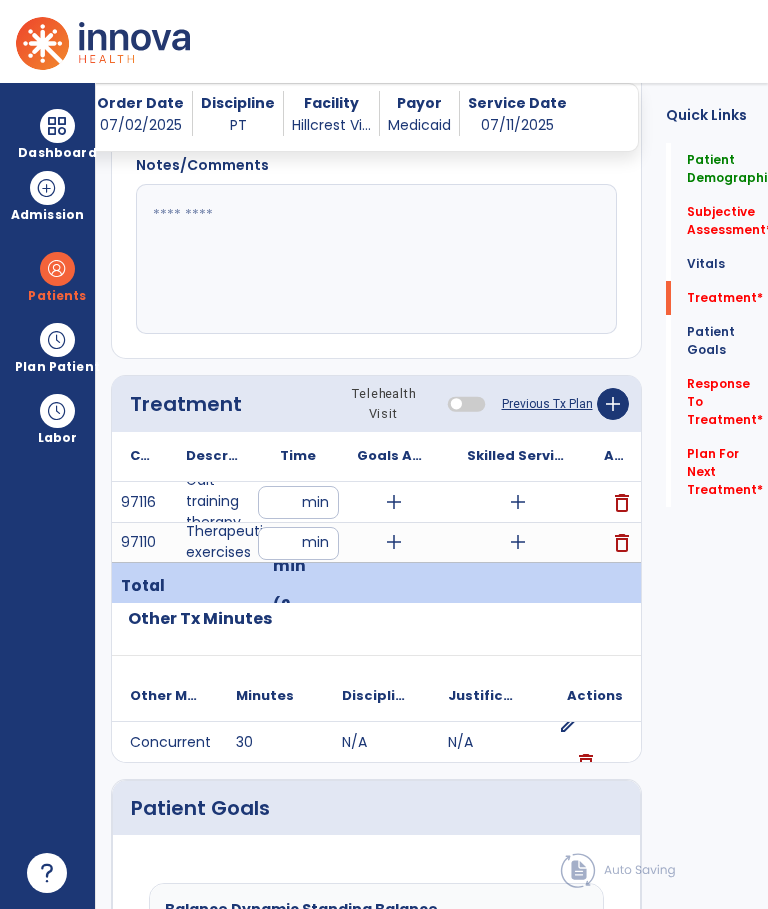 scroll, scrollTop: 75, scrollLeft: 0, axis: vertical 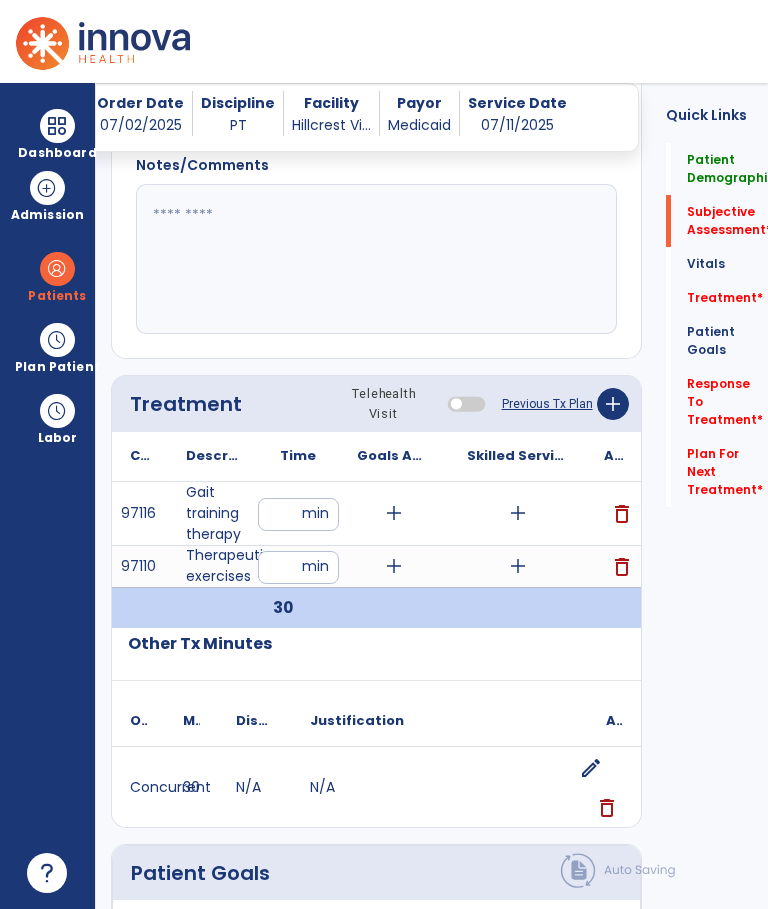 click on "Subjective Assessment   *" 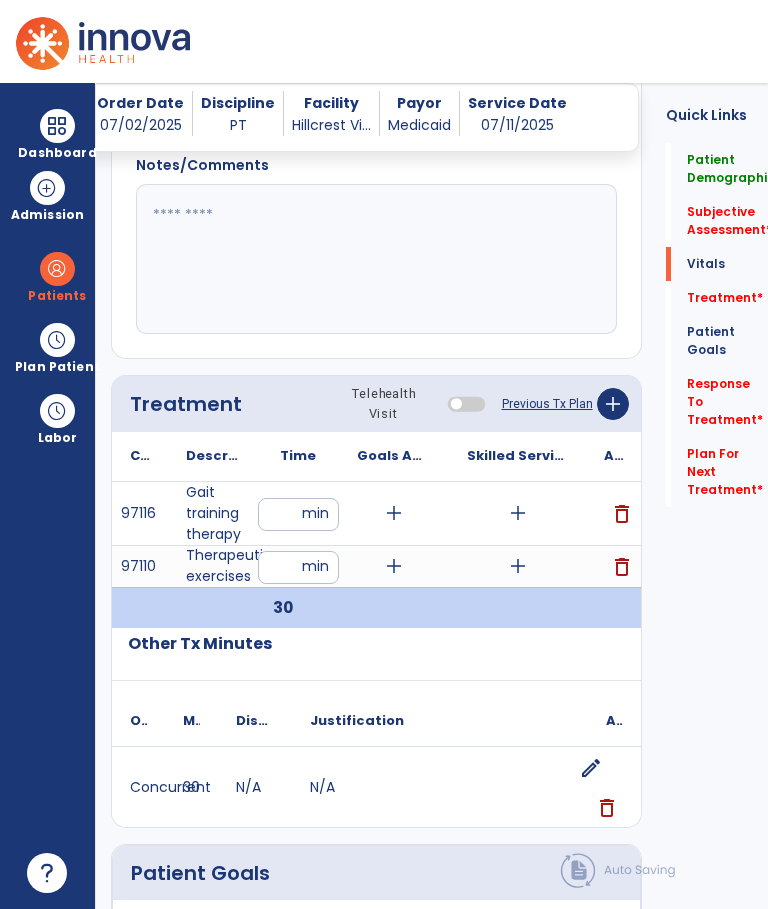 scroll, scrollTop: 256, scrollLeft: 0, axis: vertical 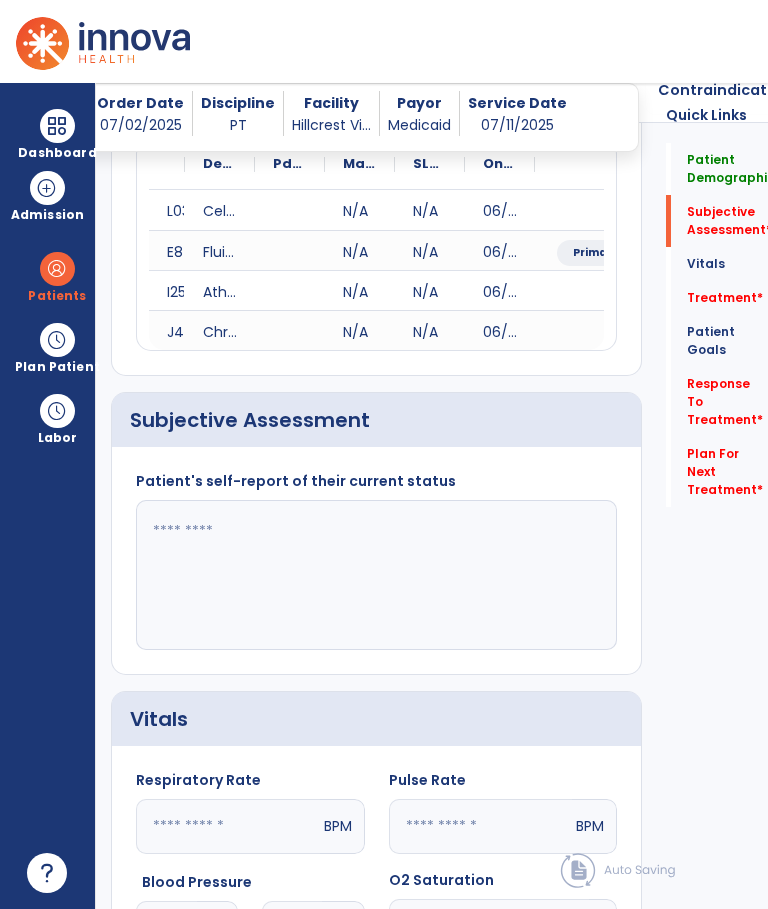 click 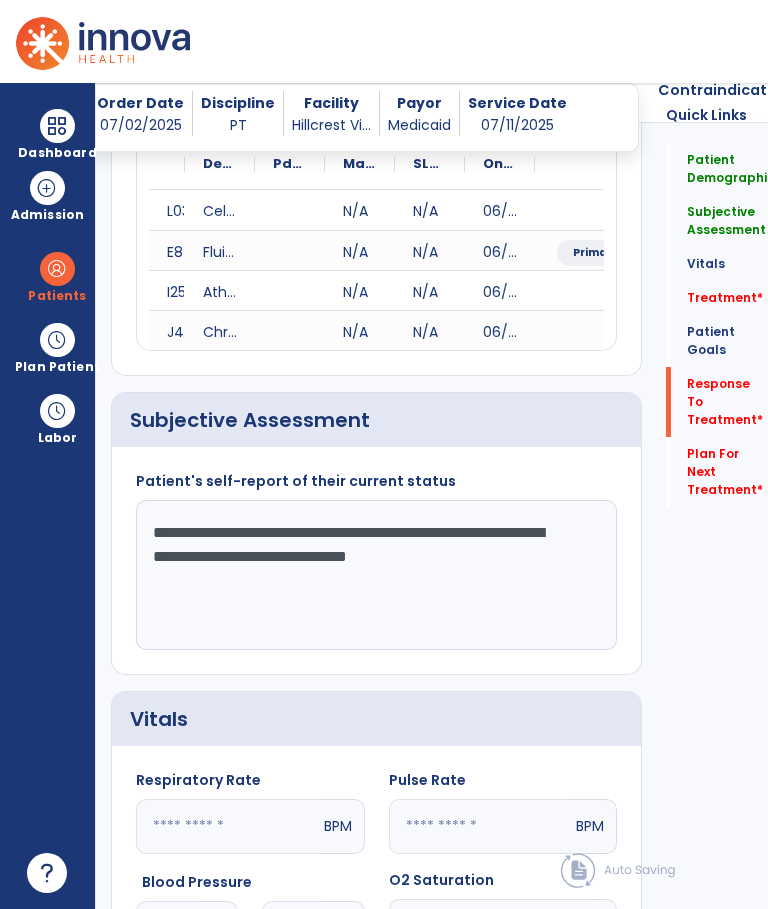 scroll, scrollTop: 4701, scrollLeft: 0, axis: vertical 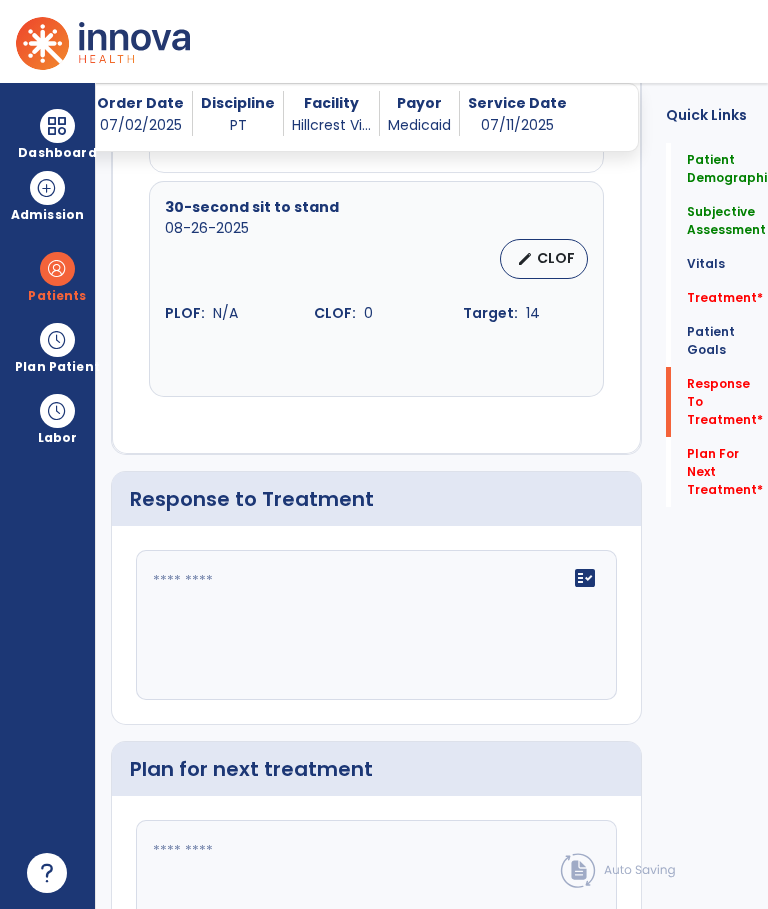 type on "**********" 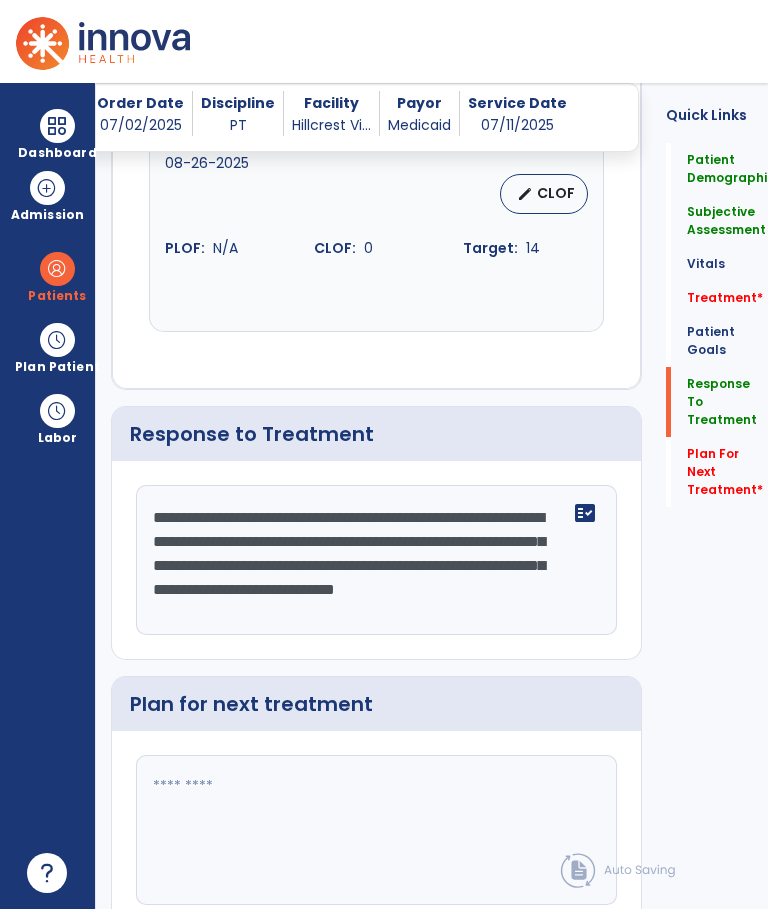 click on "**********" 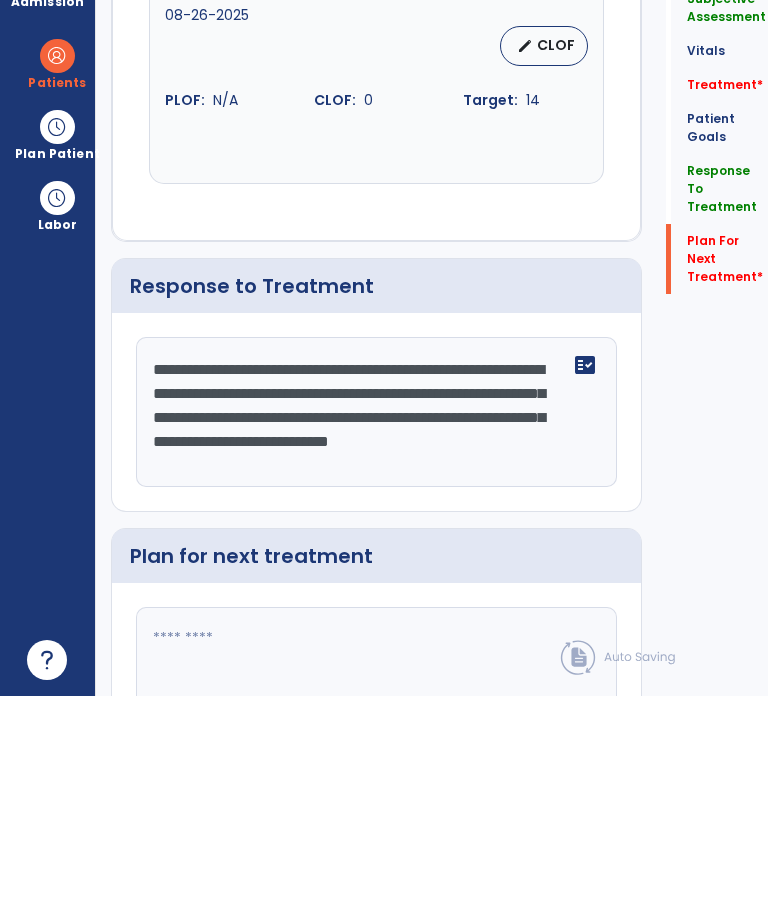 type on "**********" 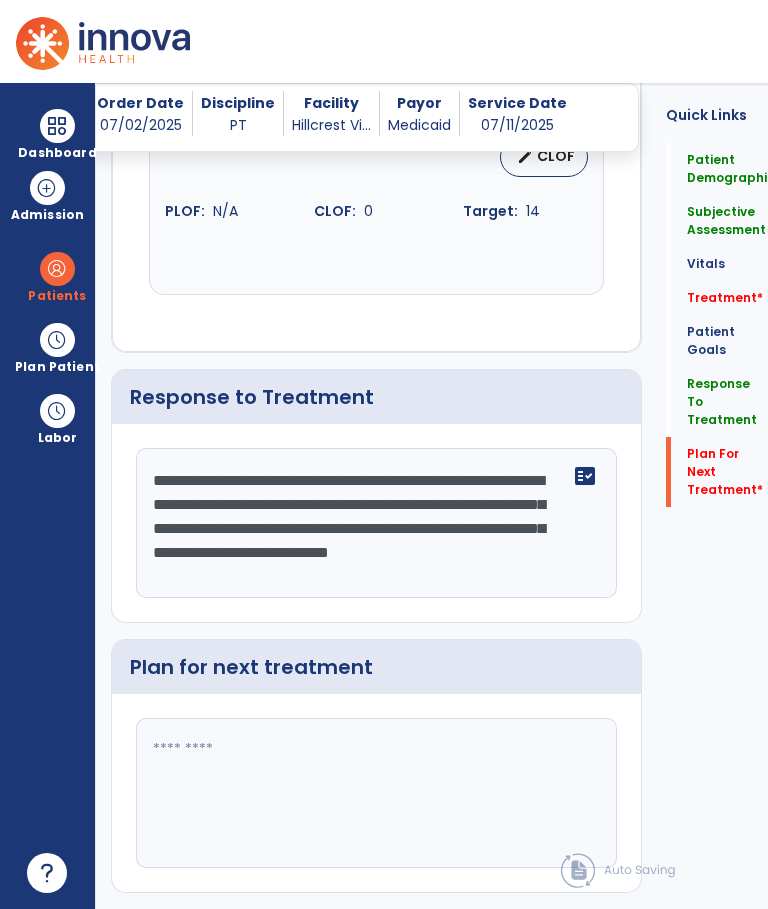 click 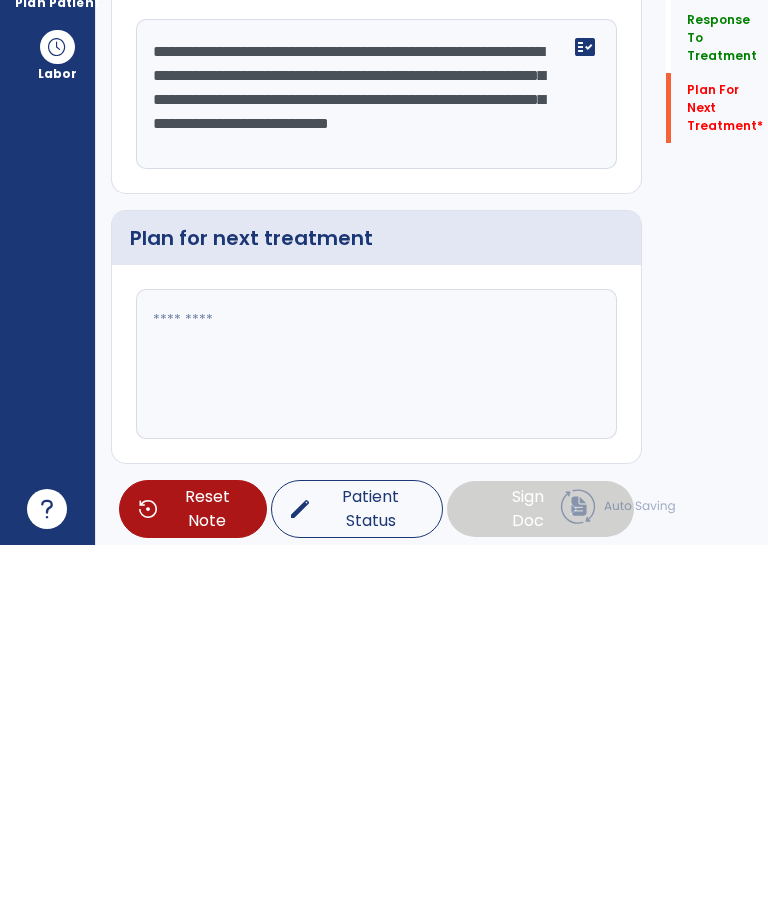 scroll, scrollTop: 4738, scrollLeft: 0, axis: vertical 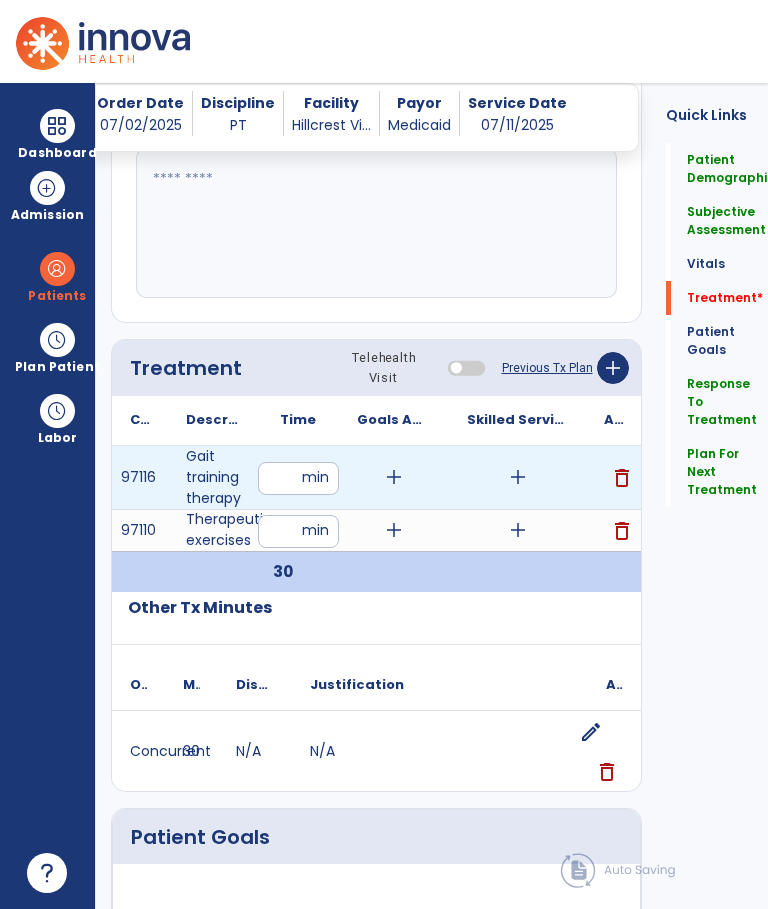 type on "**********" 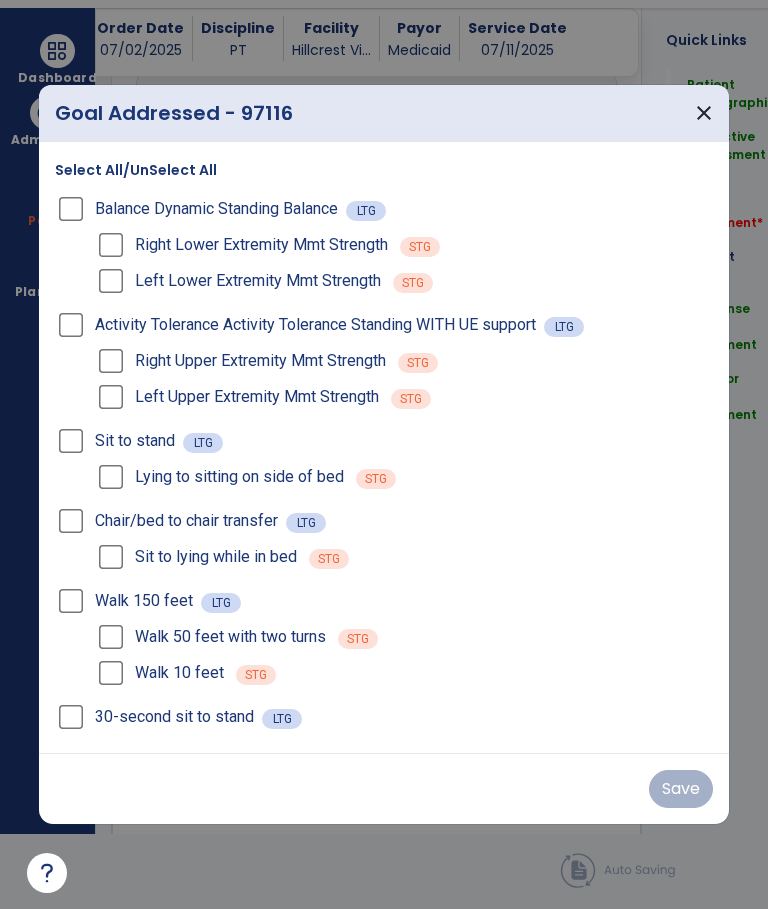 scroll, scrollTop: 0, scrollLeft: 0, axis: both 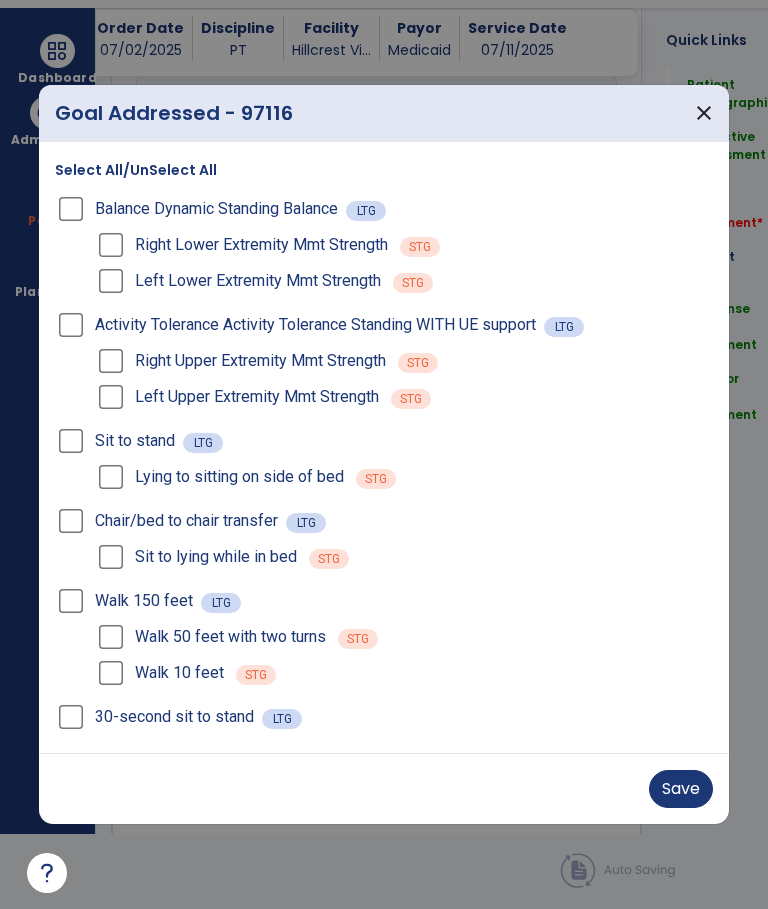 click on "Walk 50 feet with two turns" at bounding box center (210, 637) 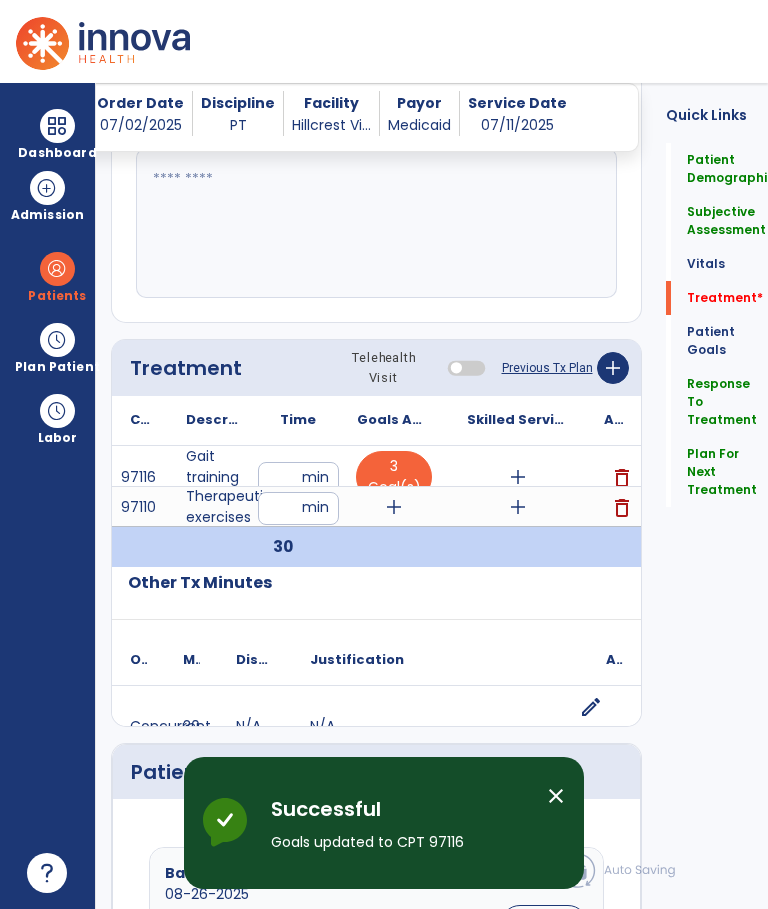 scroll, scrollTop: 75, scrollLeft: 0, axis: vertical 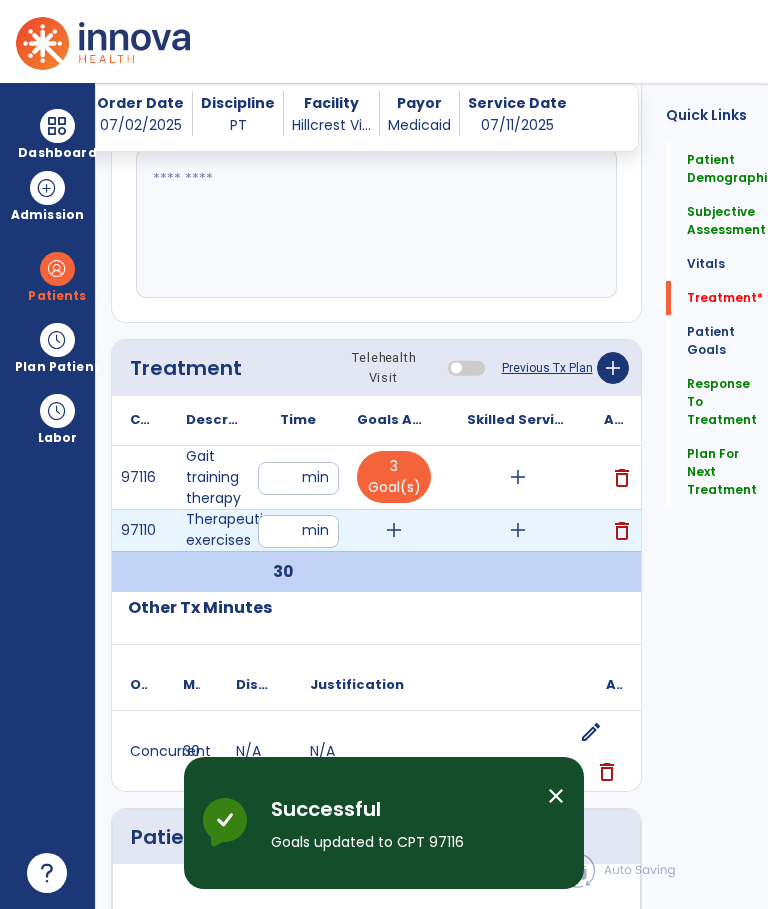click on "add" at bounding box center [394, 530] 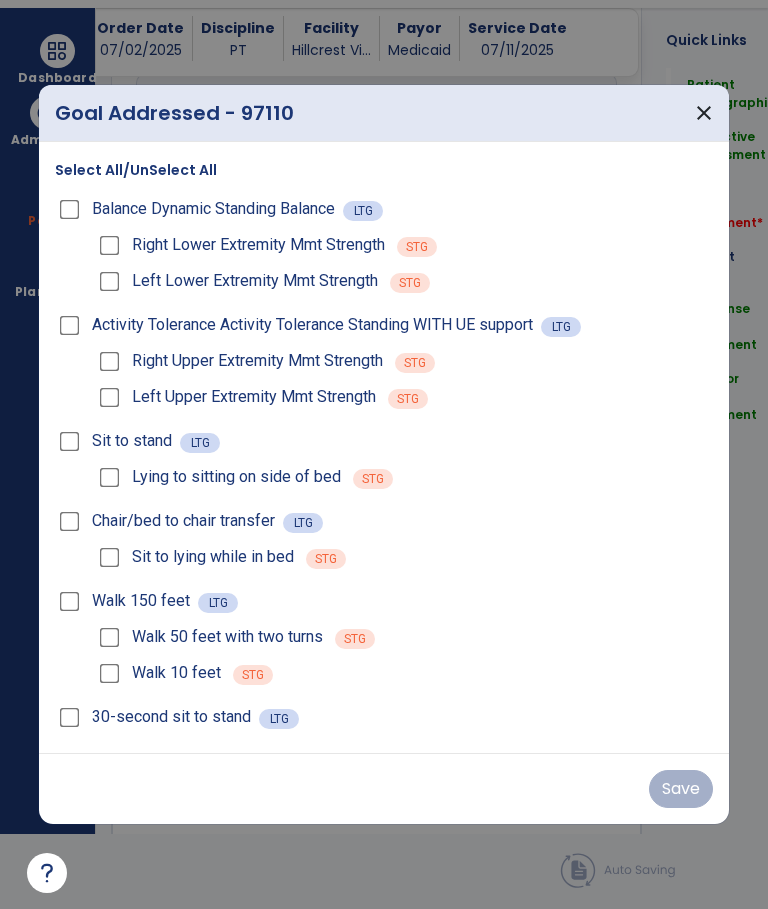 scroll, scrollTop: 0, scrollLeft: 0, axis: both 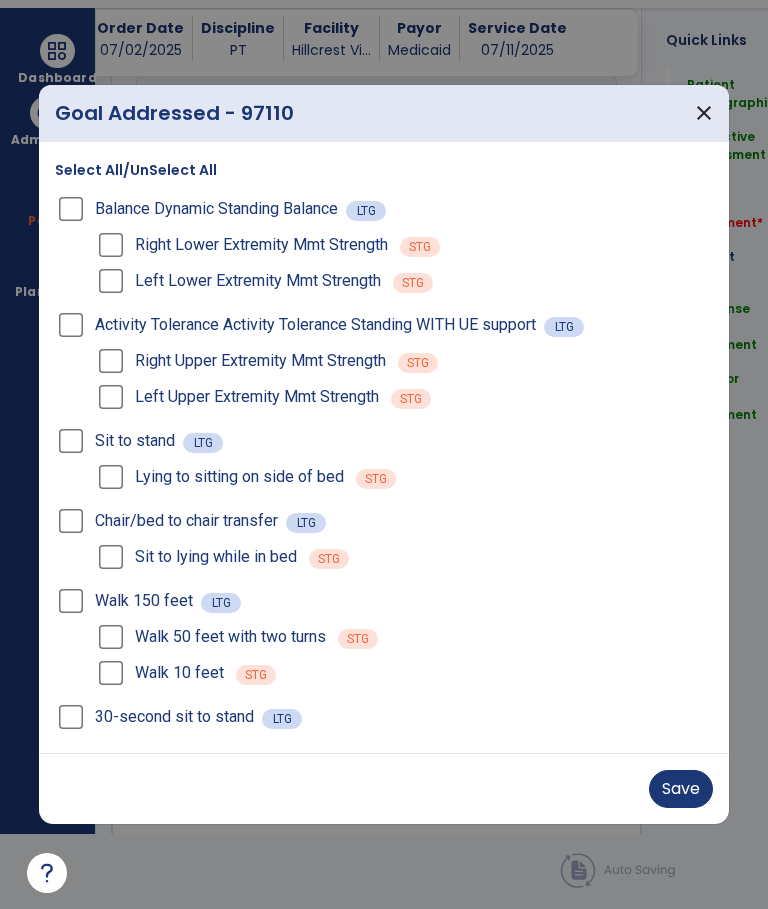 click on "Save" at bounding box center (681, 789) 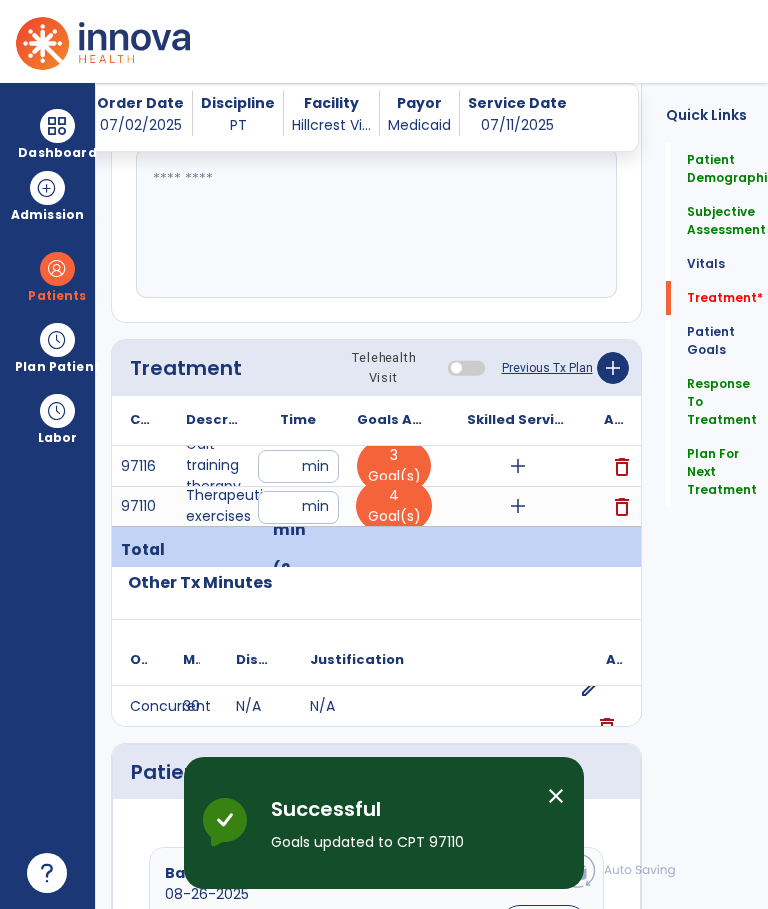 scroll, scrollTop: 75, scrollLeft: 0, axis: vertical 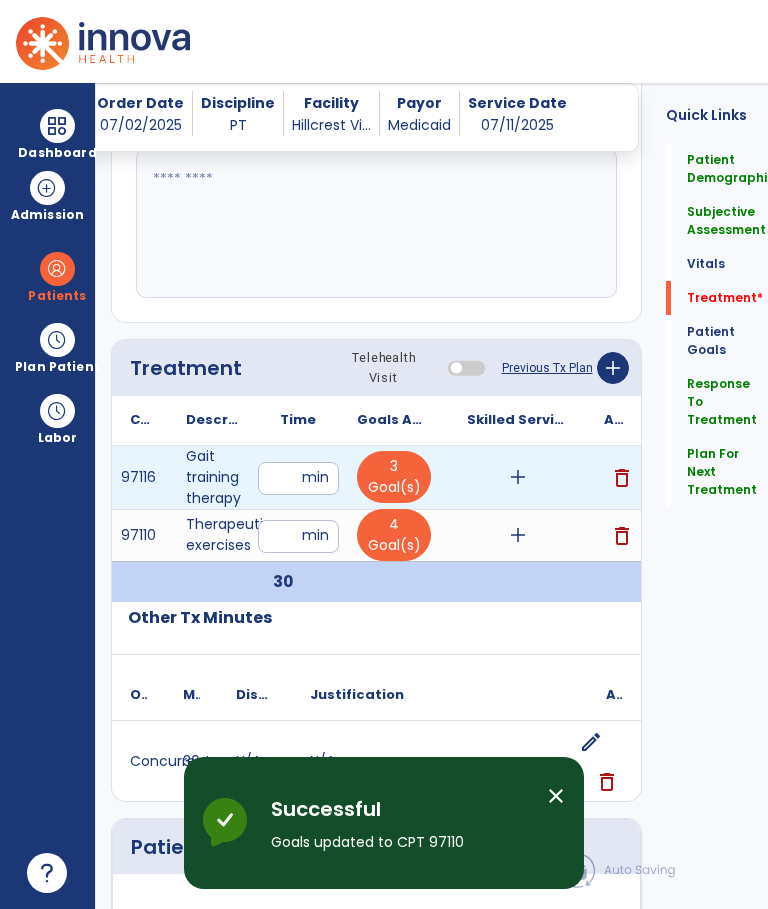 click on "add" at bounding box center (518, 477) 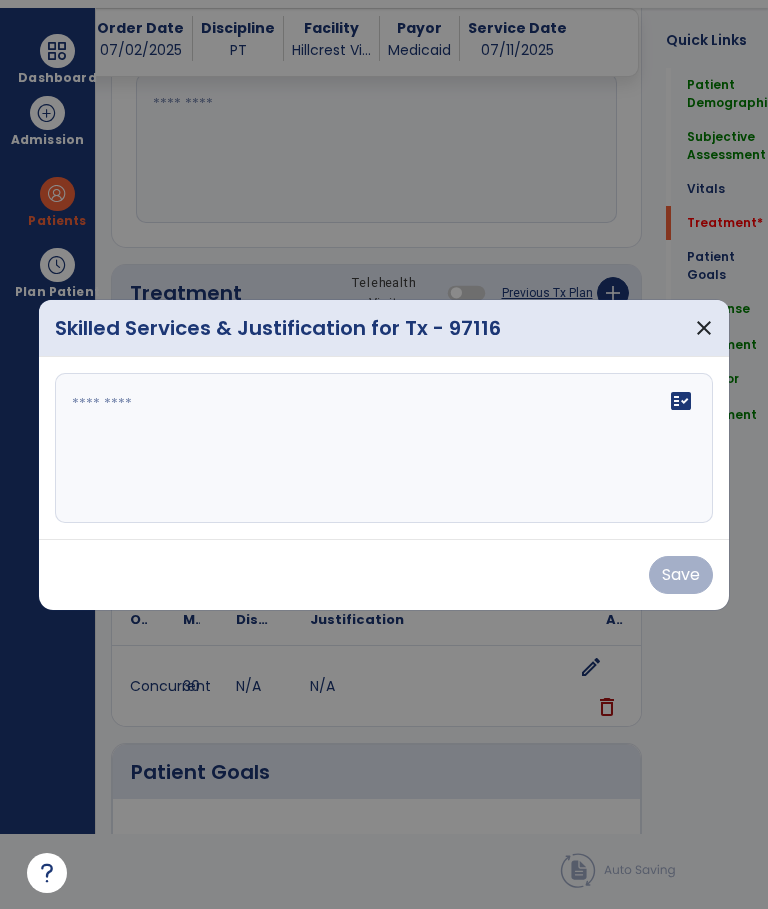 scroll, scrollTop: 0, scrollLeft: 0, axis: both 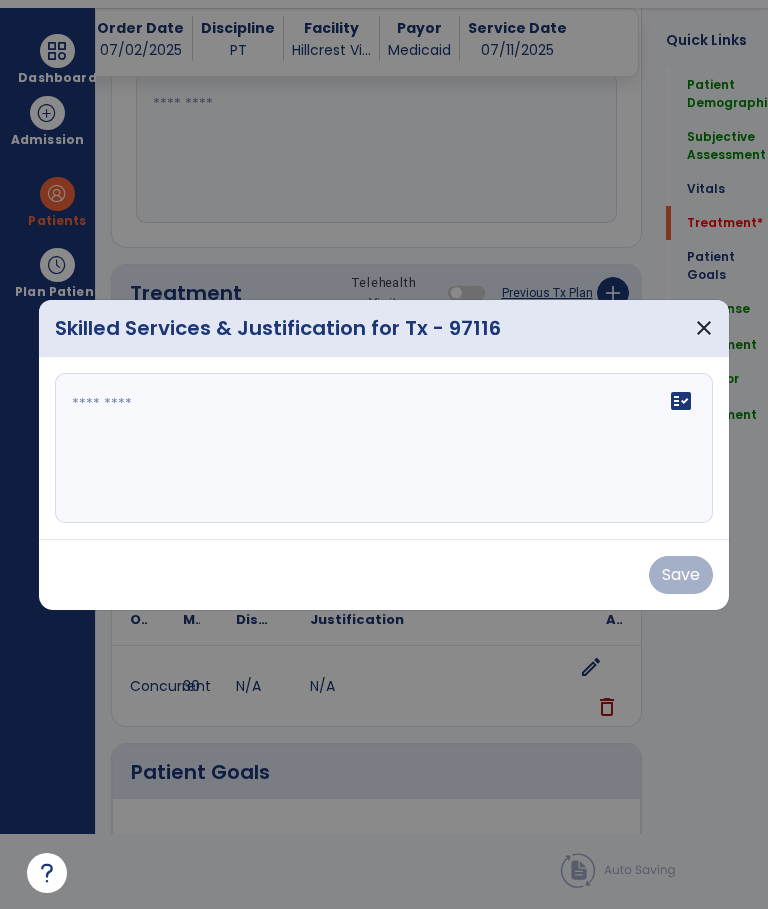 click at bounding box center (383, 448) 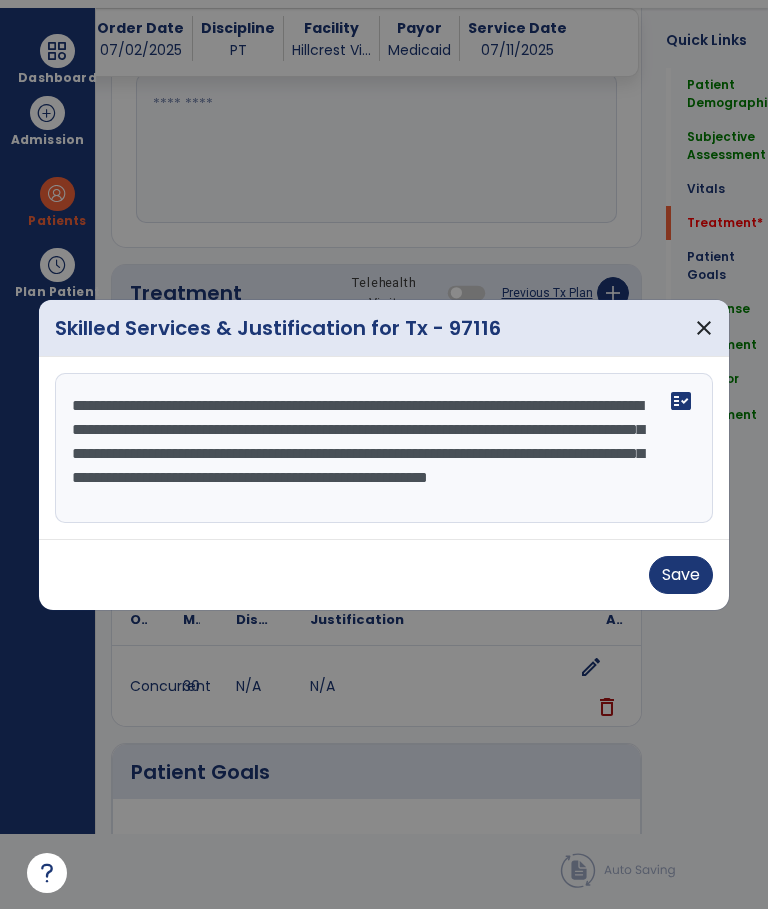 click on "**********" at bounding box center (383, 448) 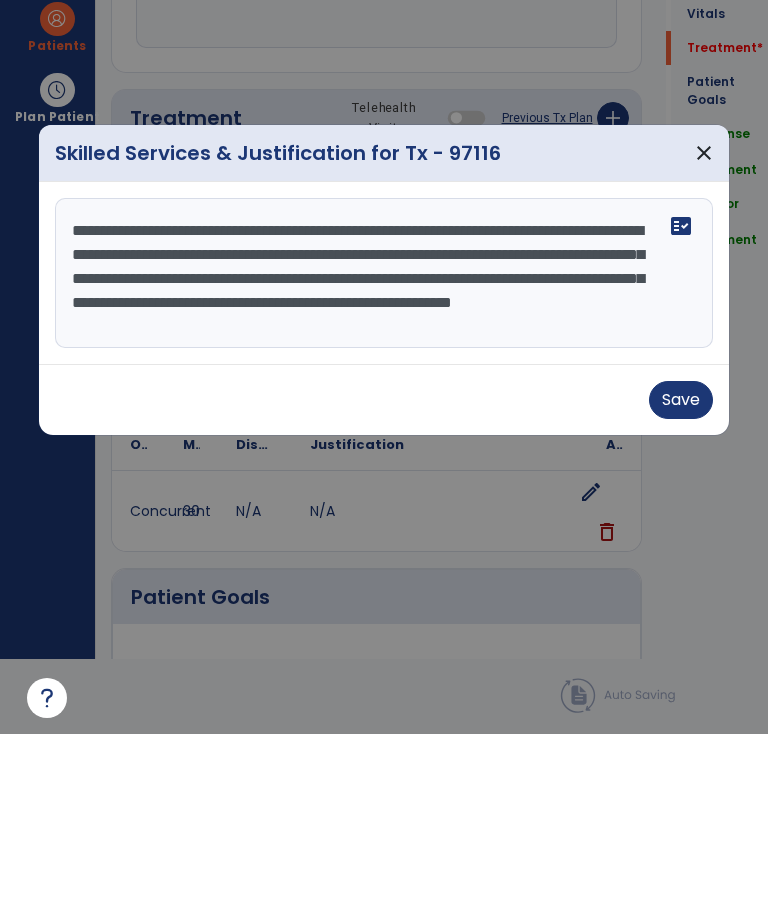 click on "**********" at bounding box center [383, 448] 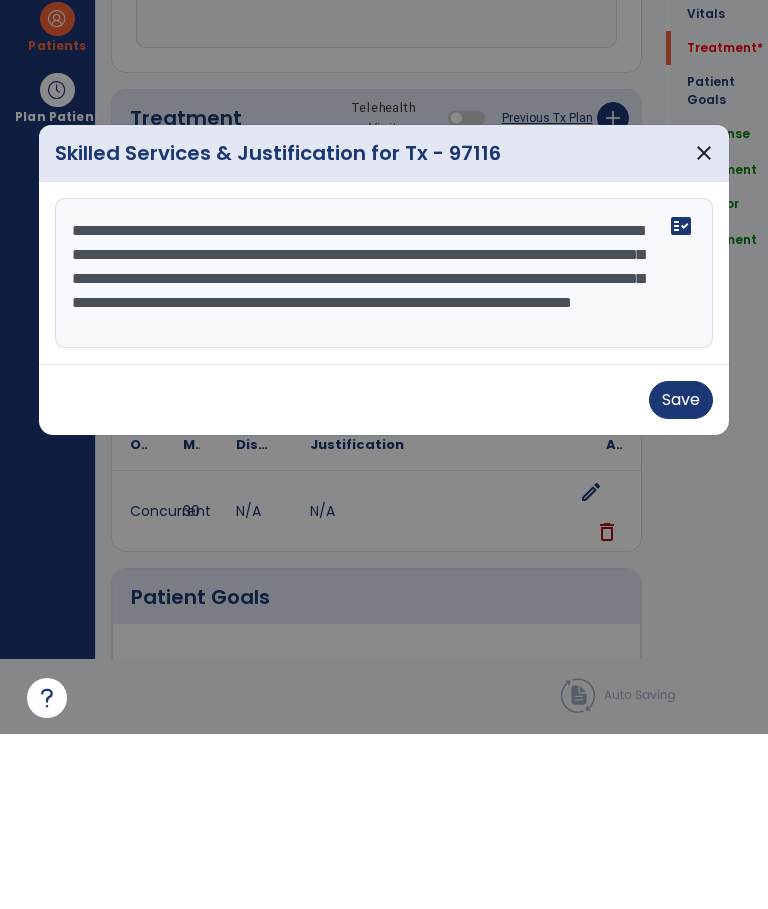 scroll, scrollTop: 16, scrollLeft: 0, axis: vertical 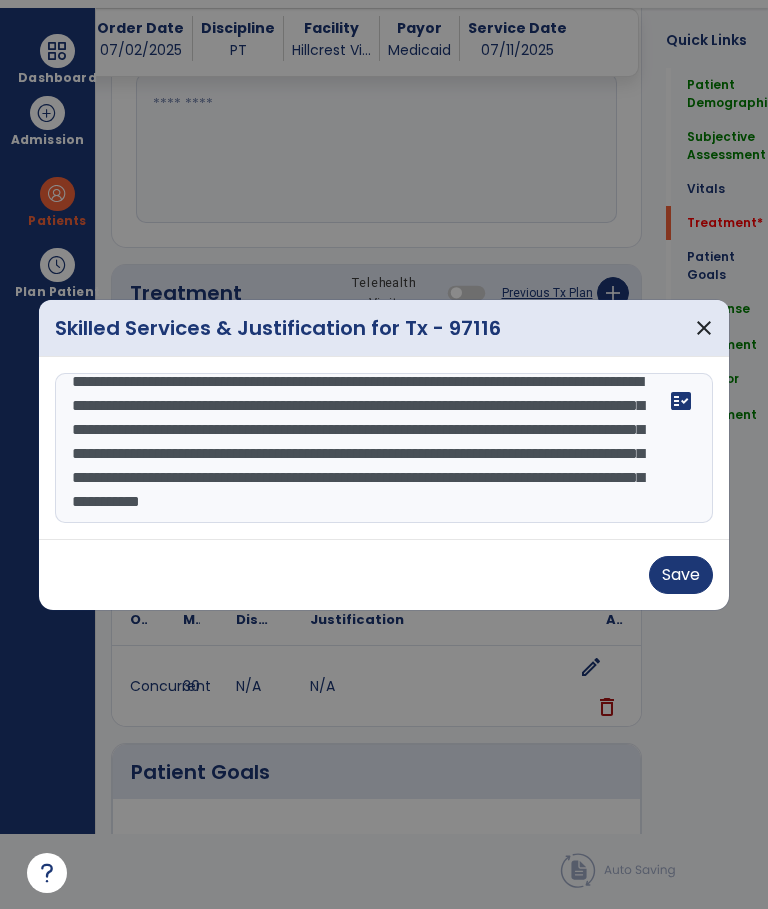 click on "**********" at bounding box center (383, 448) 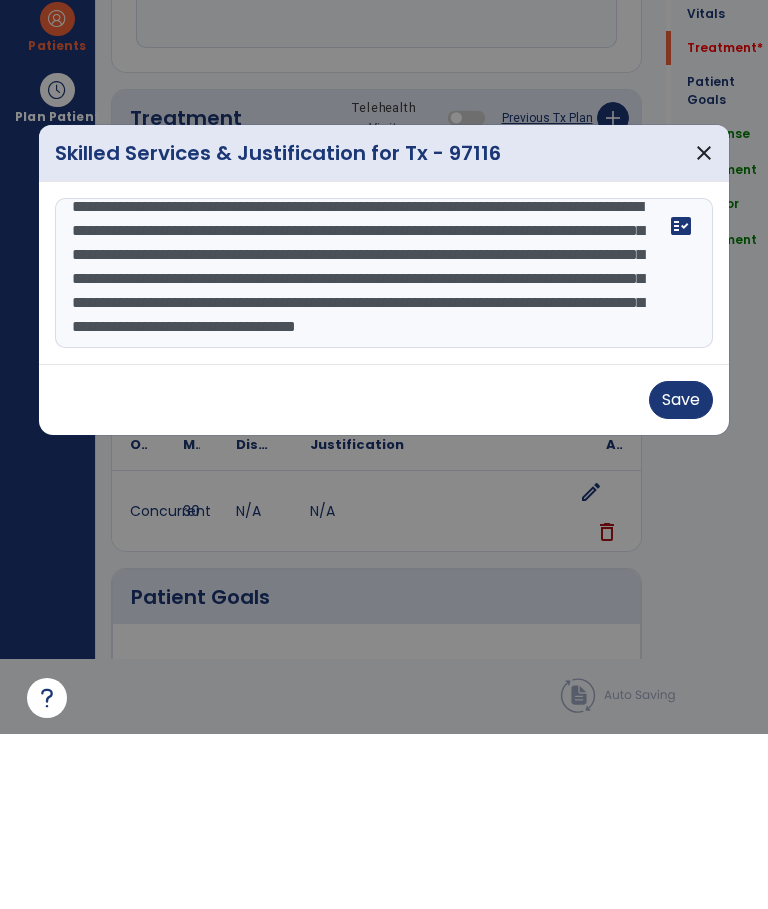 scroll, scrollTop: 64, scrollLeft: 0, axis: vertical 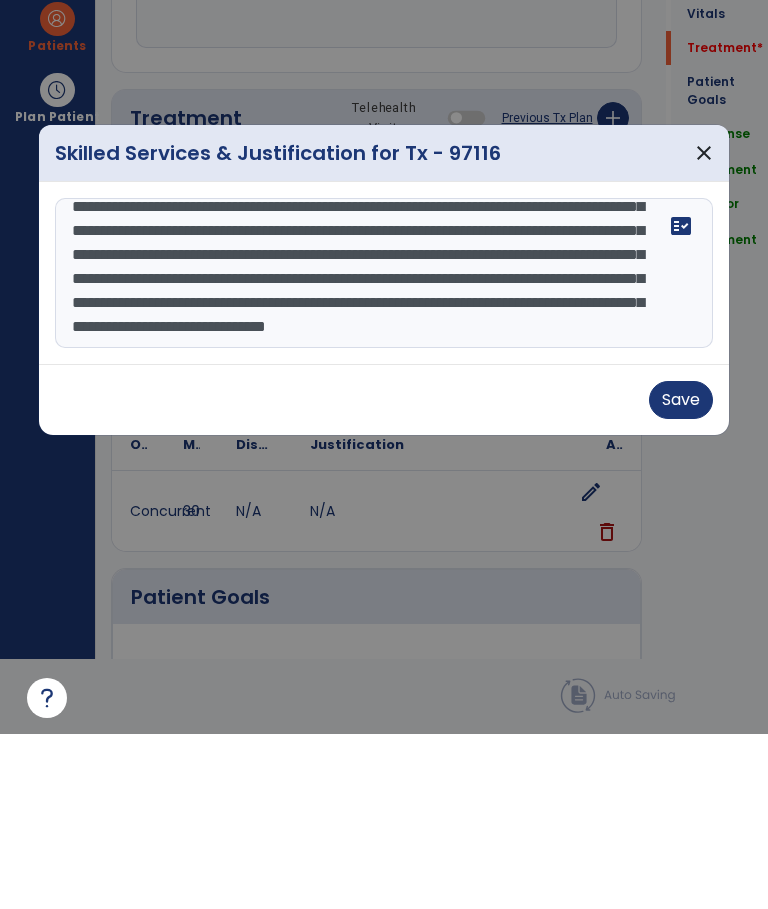 type on "**********" 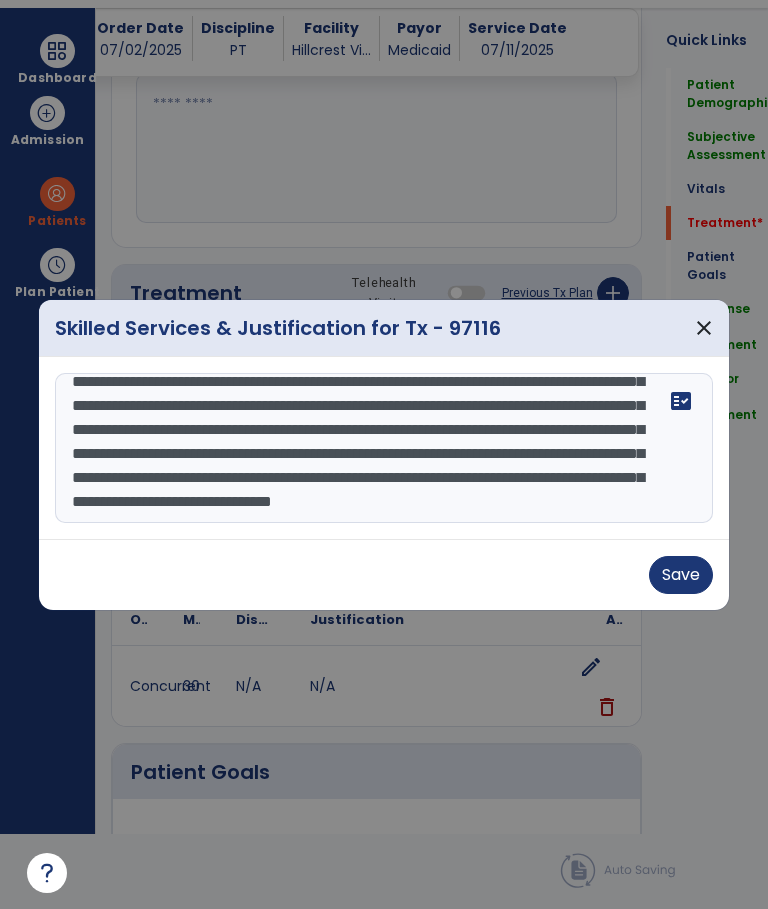 click on "Save" at bounding box center (681, 575) 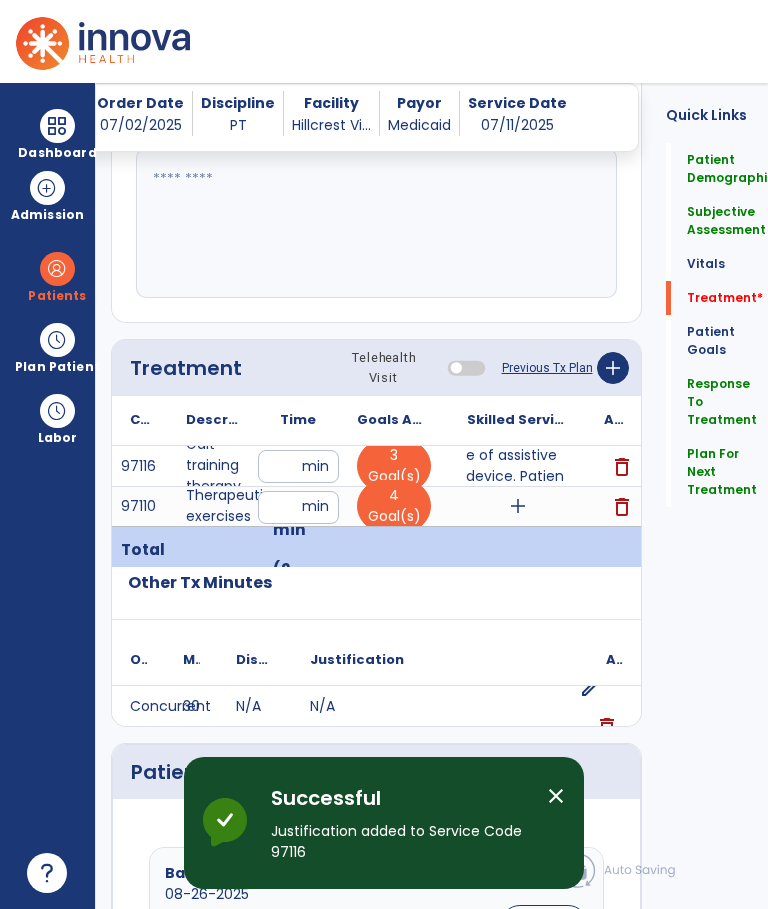 scroll, scrollTop: 75, scrollLeft: 0, axis: vertical 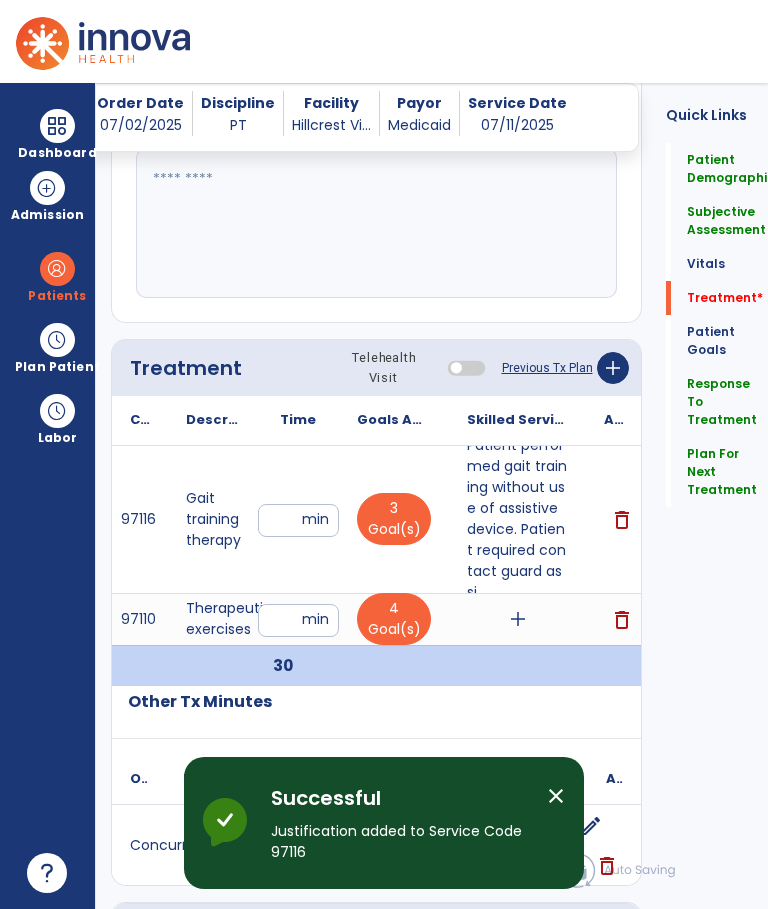 click on "add" at bounding box center [518, 619] 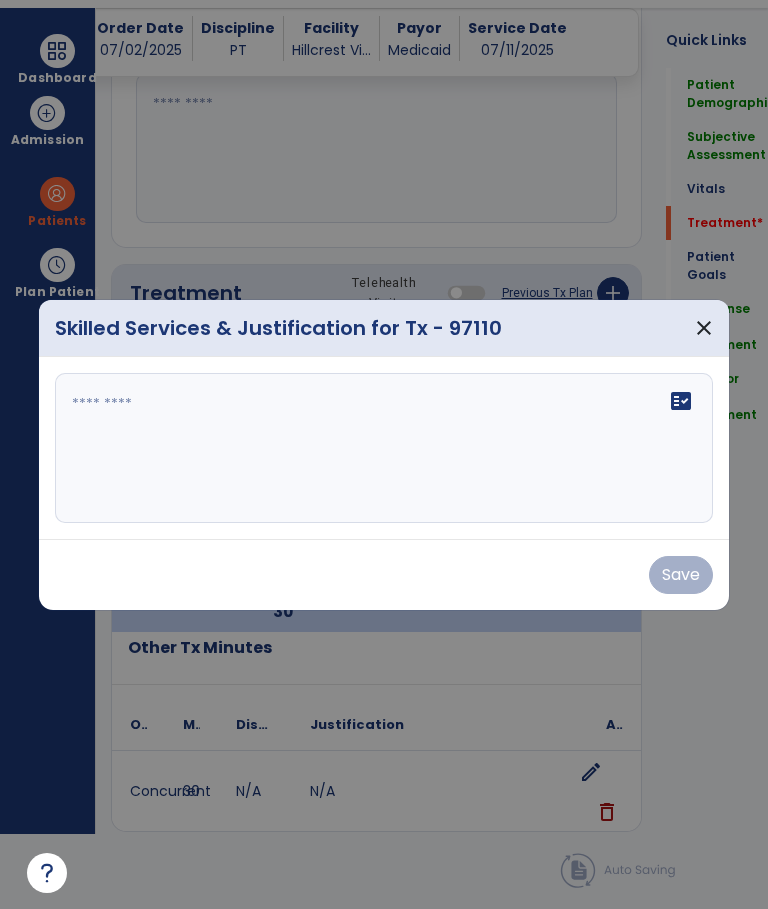 scroll, scrollTop: 0, scrollLeft: 0, axis: both 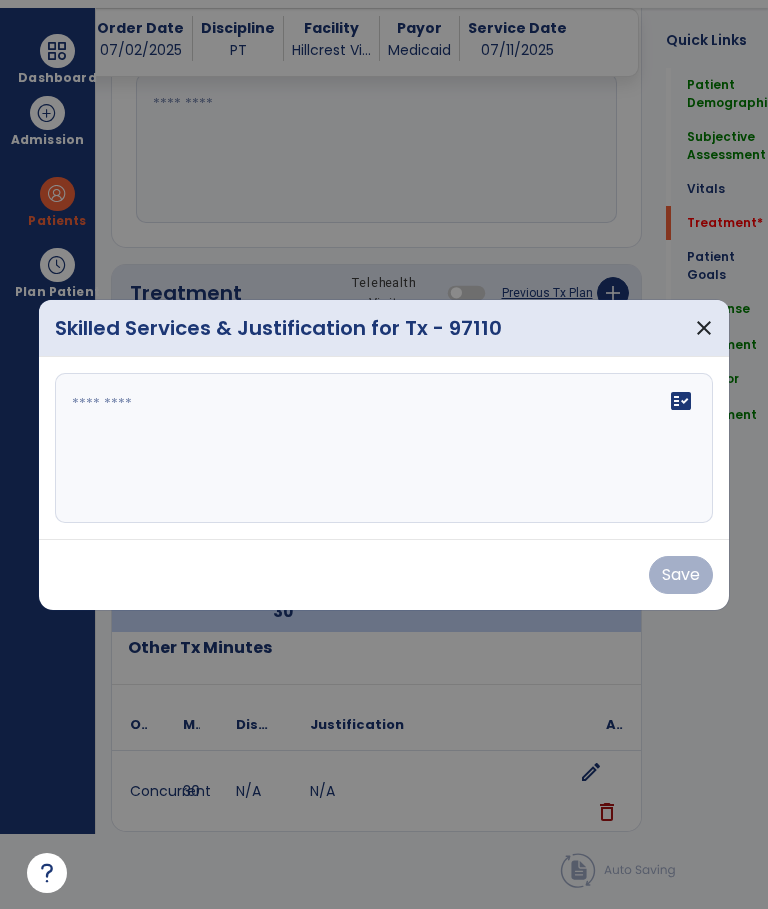 click at bounding box center [383, 448] 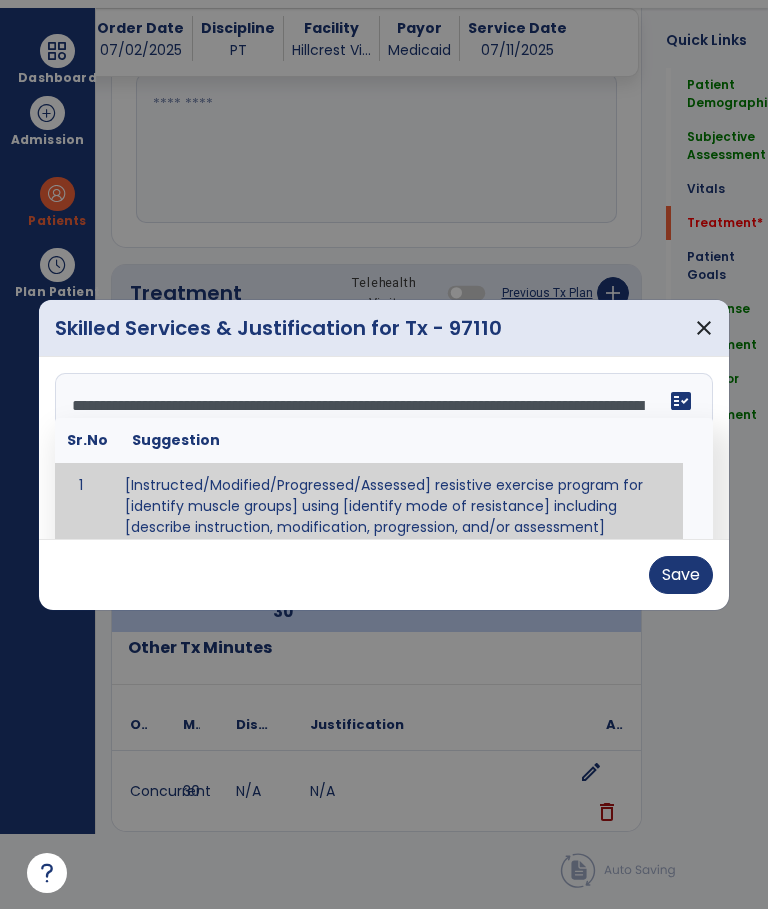 scroll, scrollTop: 16, scrollLeft: 0, axis: vertical 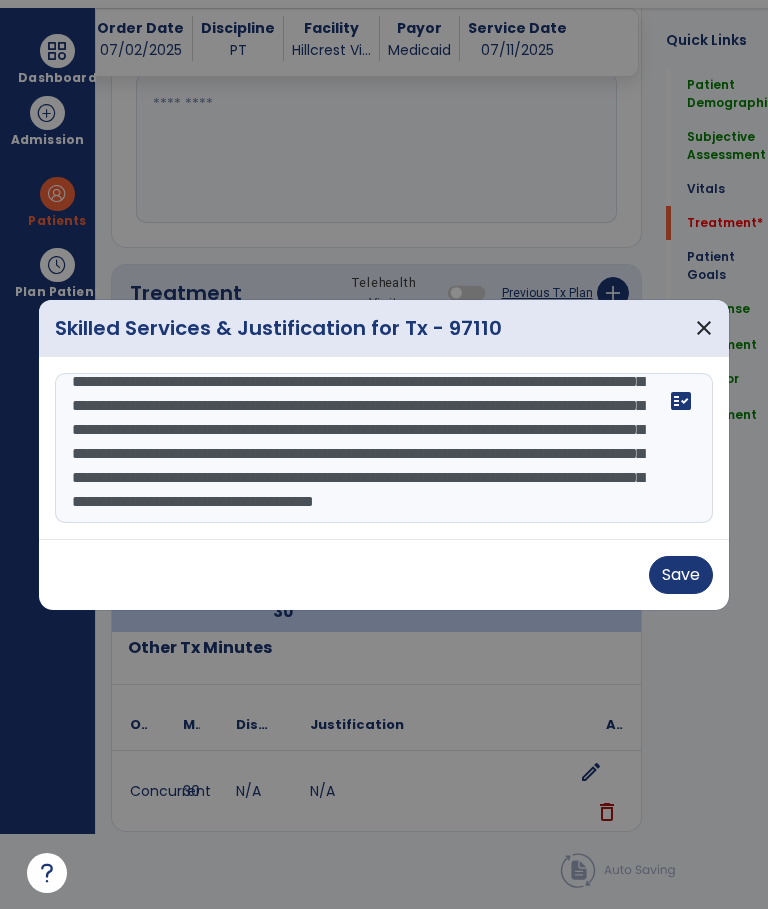 click on "**********" at bounding box center (383, 448) 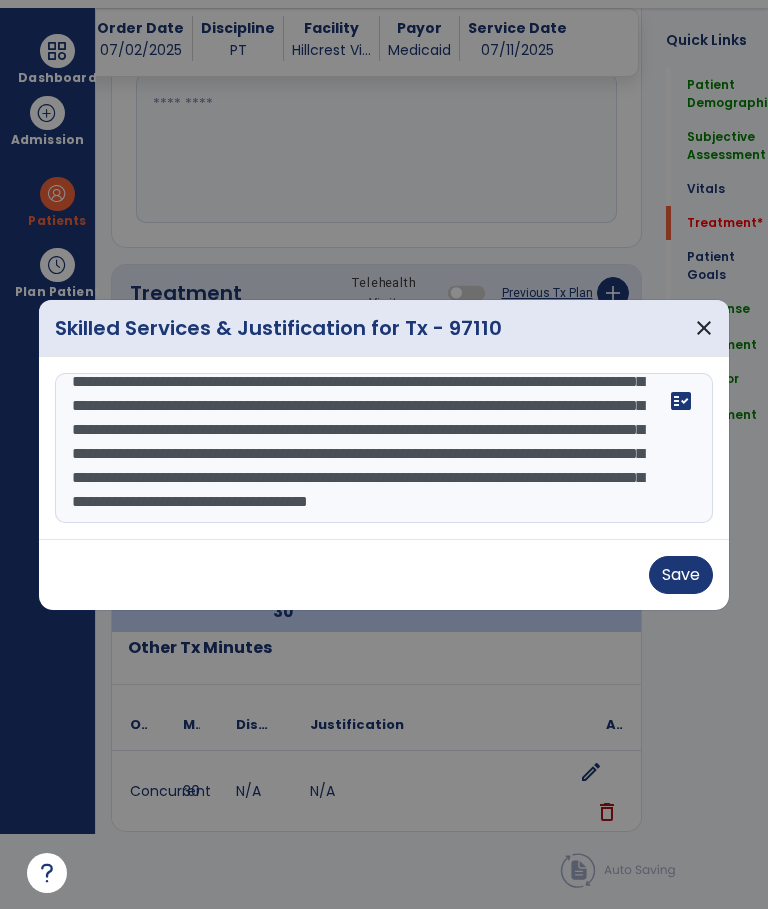 scroll, scrollTop: 62, scrollLeft: 0, axis: vertical 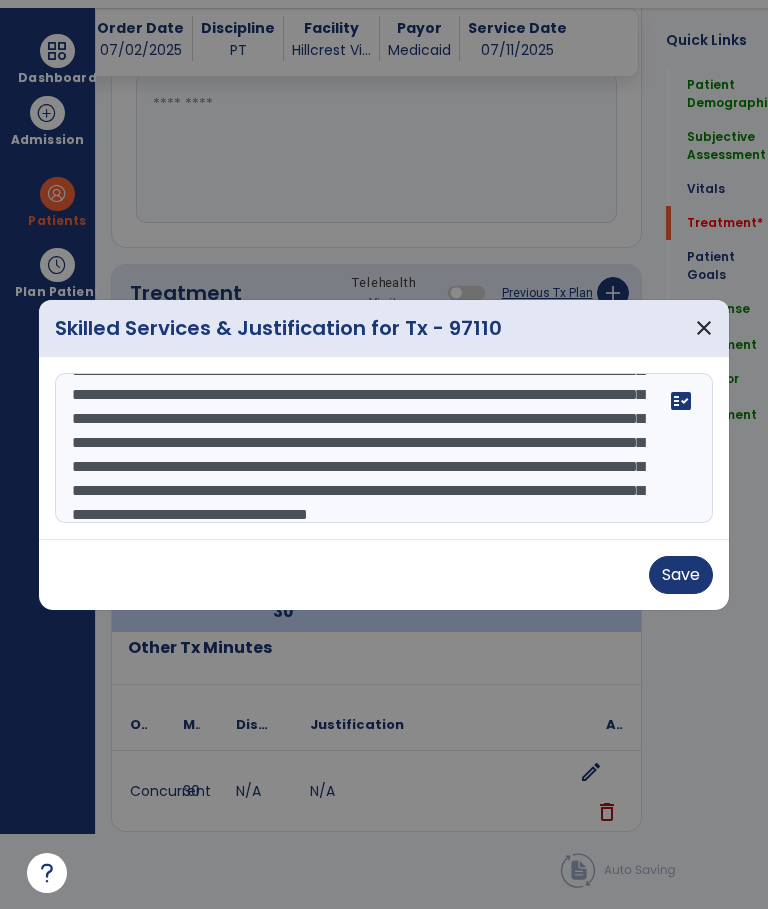 click on "**********" at bounding box center [383, 448] 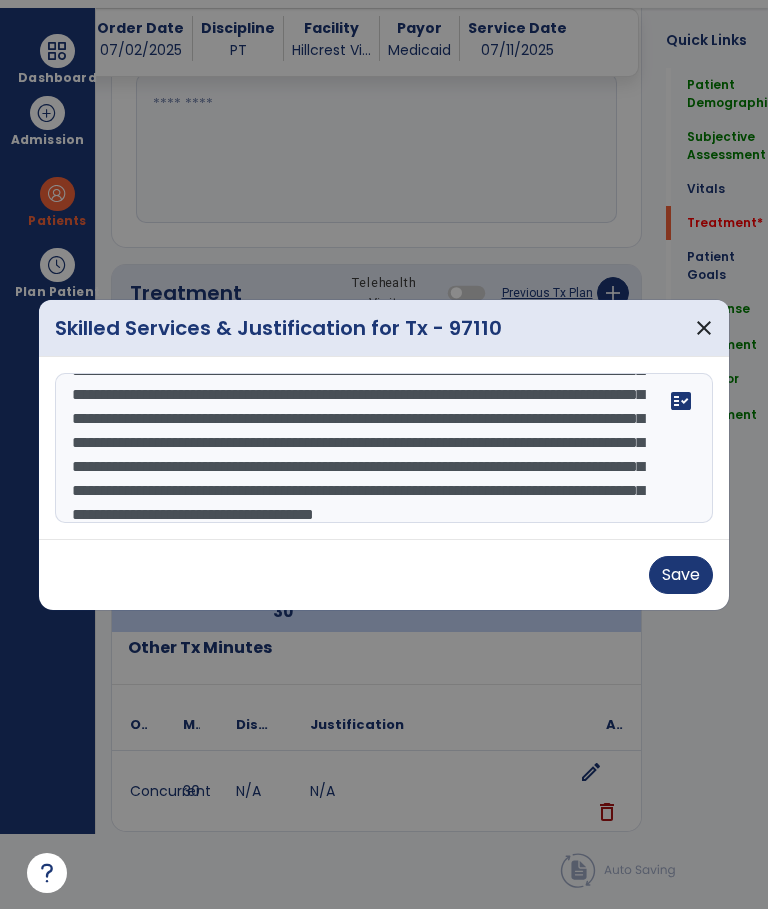 click on "Save" at bounding box center [681, 575] 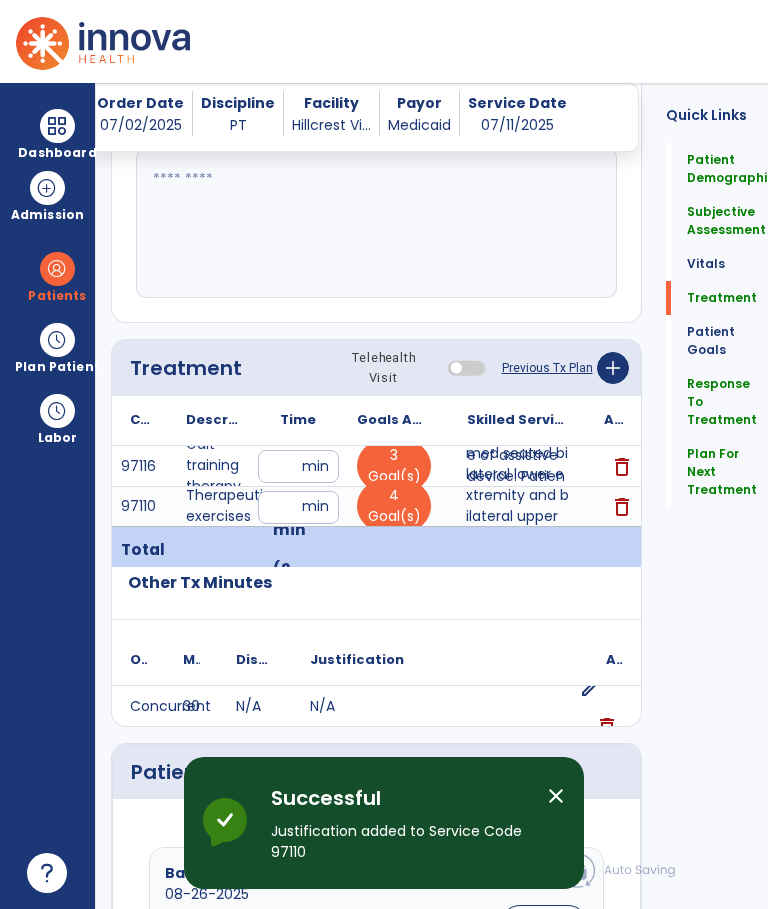 scroll, scrollTop: 75, scrollLeft: 0, axis: vertical 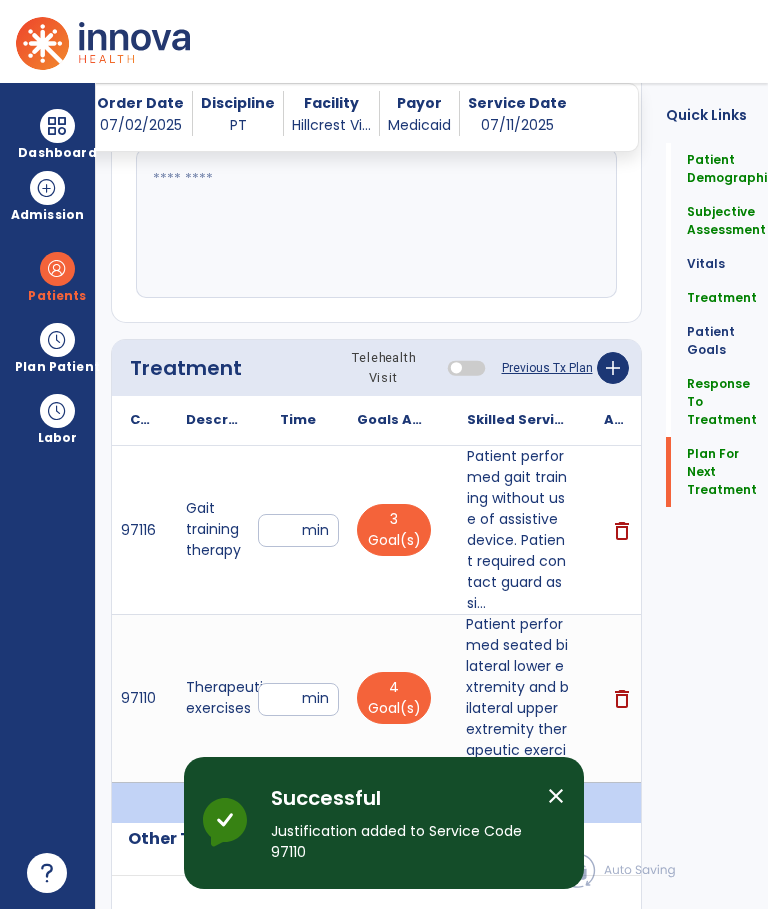 click on "Plan For Next Treatment" 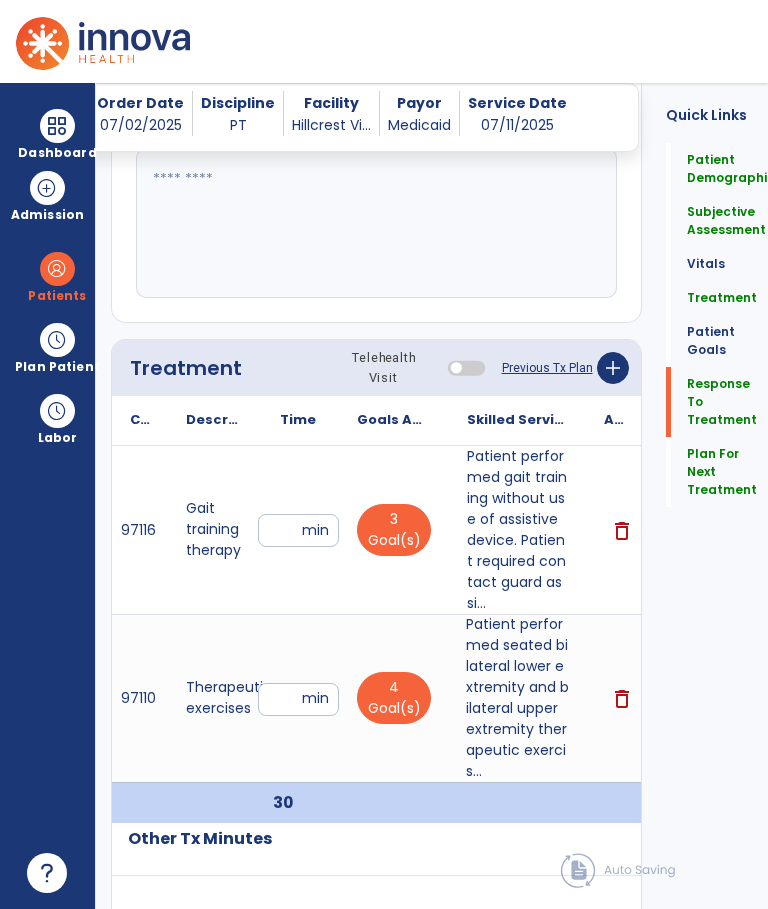 scroll, scrollTop: 5034, scrollLeft: 0, axis: vertical 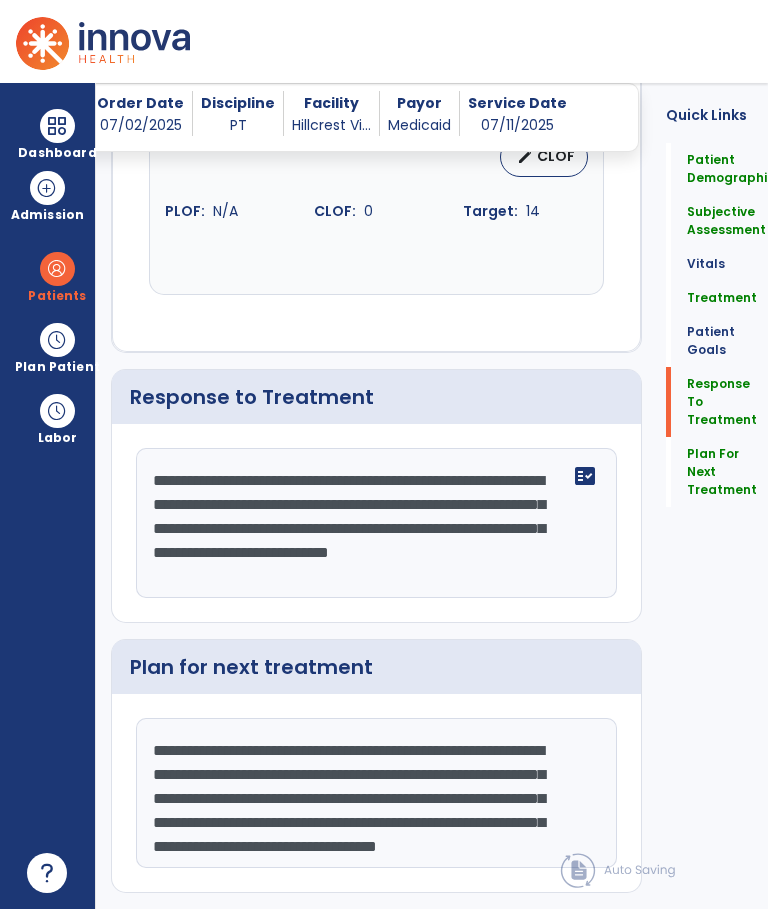 click on "Sign Doc" 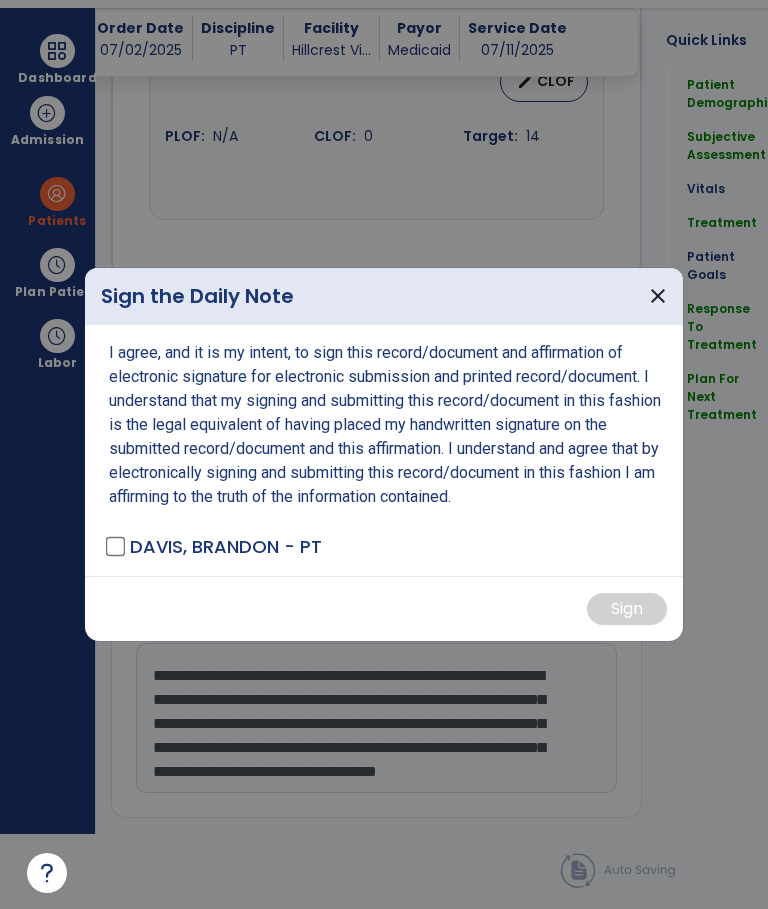 scroll, scrollTop: 0, scrollLeft: 0, axis: both 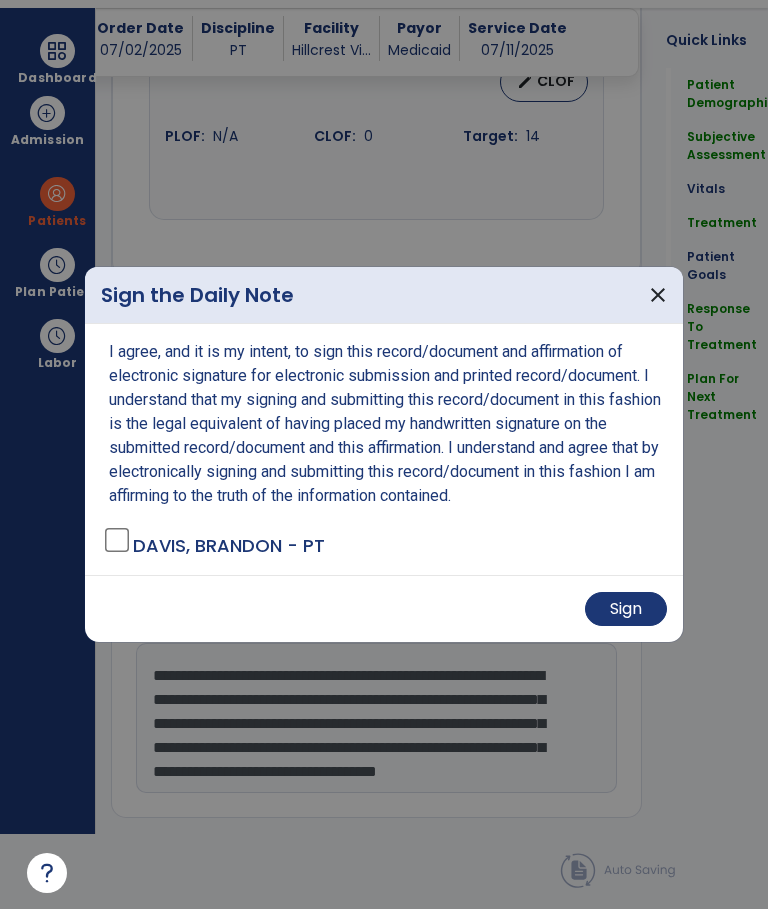 click on "Sign" at bounding box center (626, 609) 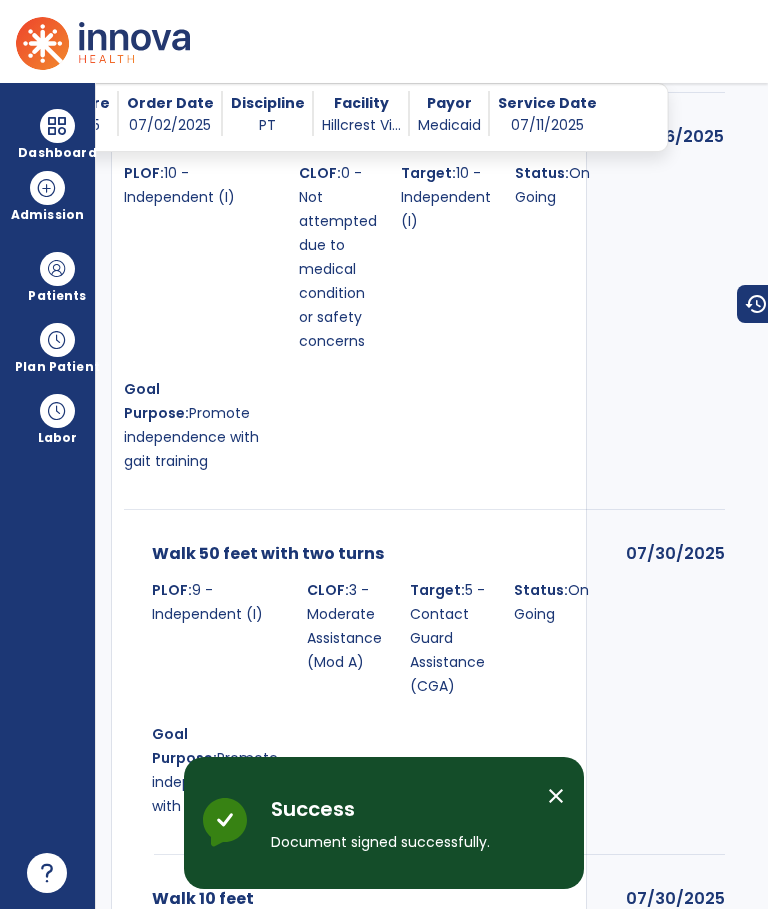 scroll, scrollTop: 75, scrollLeft: 0, axis: vertical 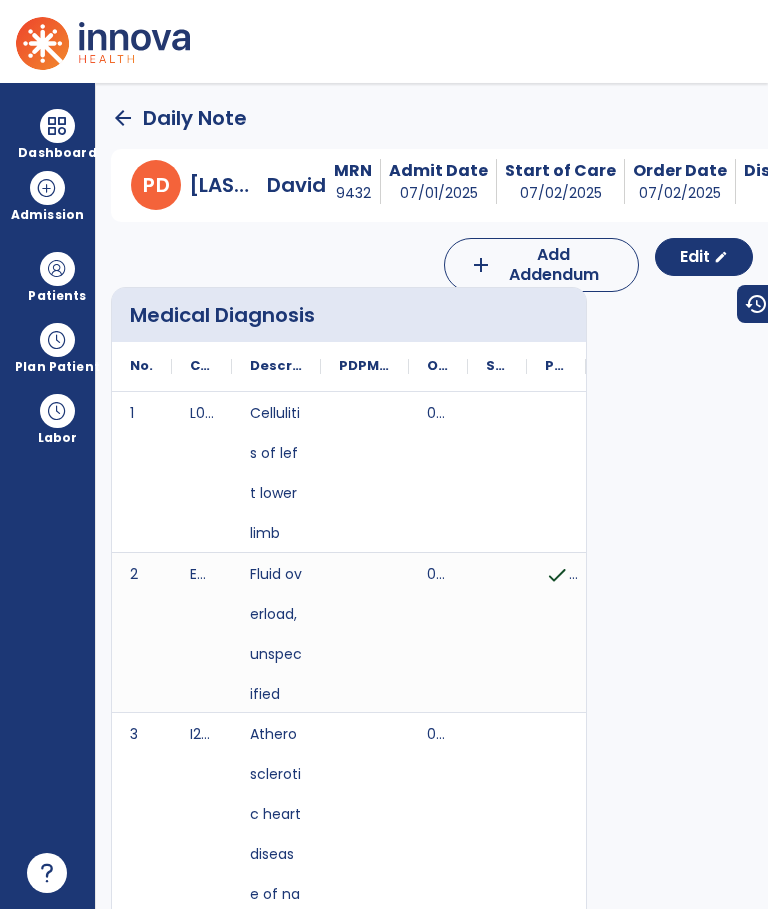 click on "arrow_back" 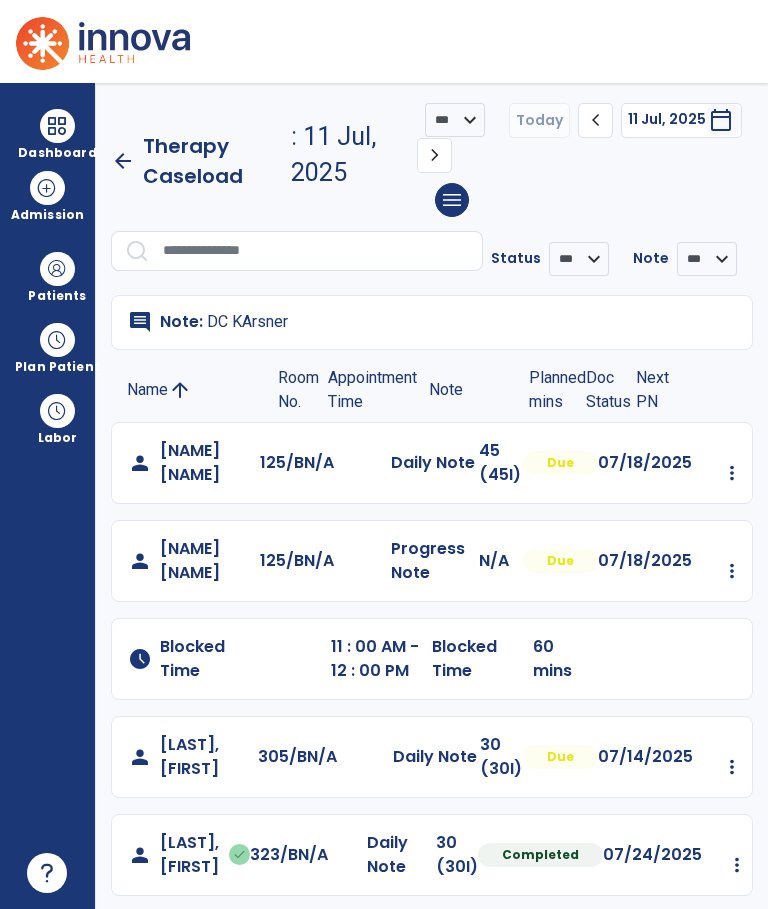click at bounding box center (57, 126) 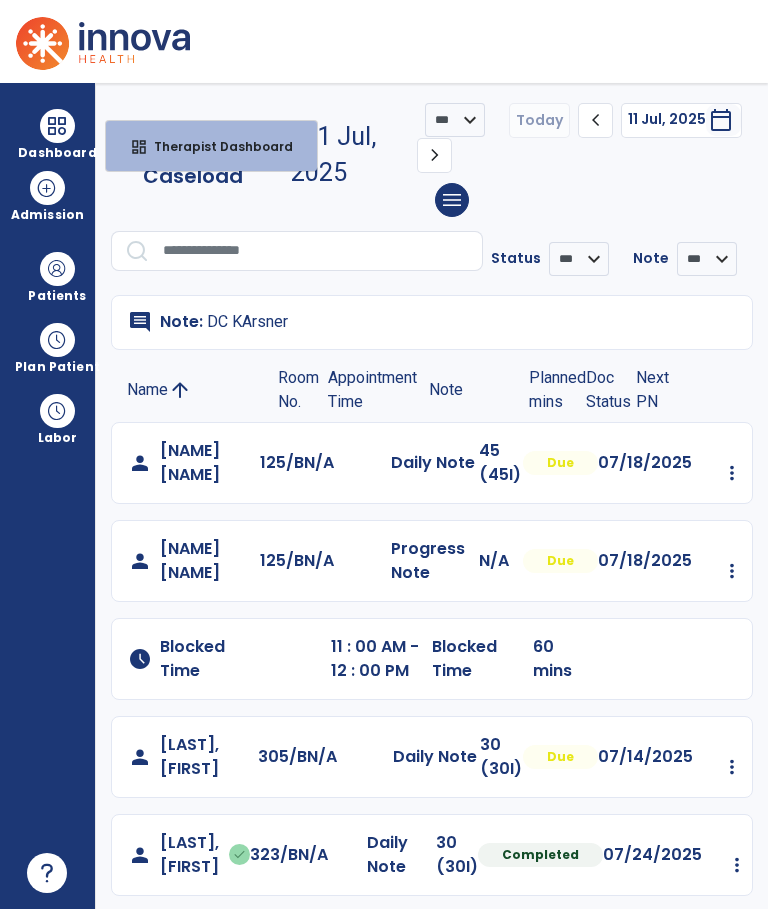 click on "Therapist Dashboard" at bounding box center (215, 146) 